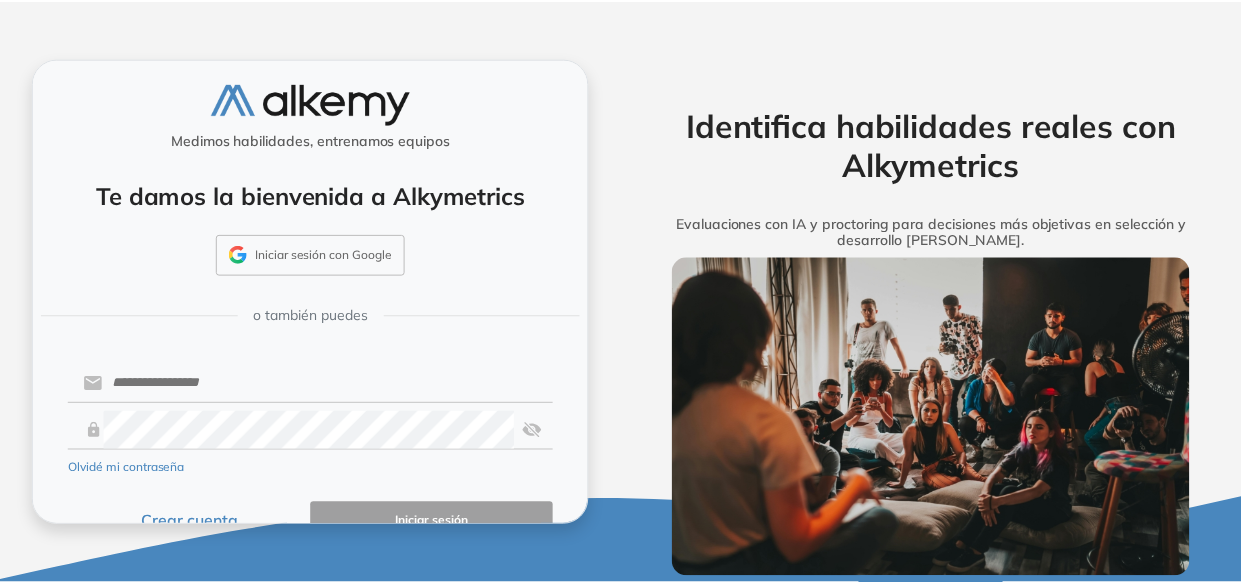 scroll, scrollTop: 0, scrollLeft: 0, axis: both 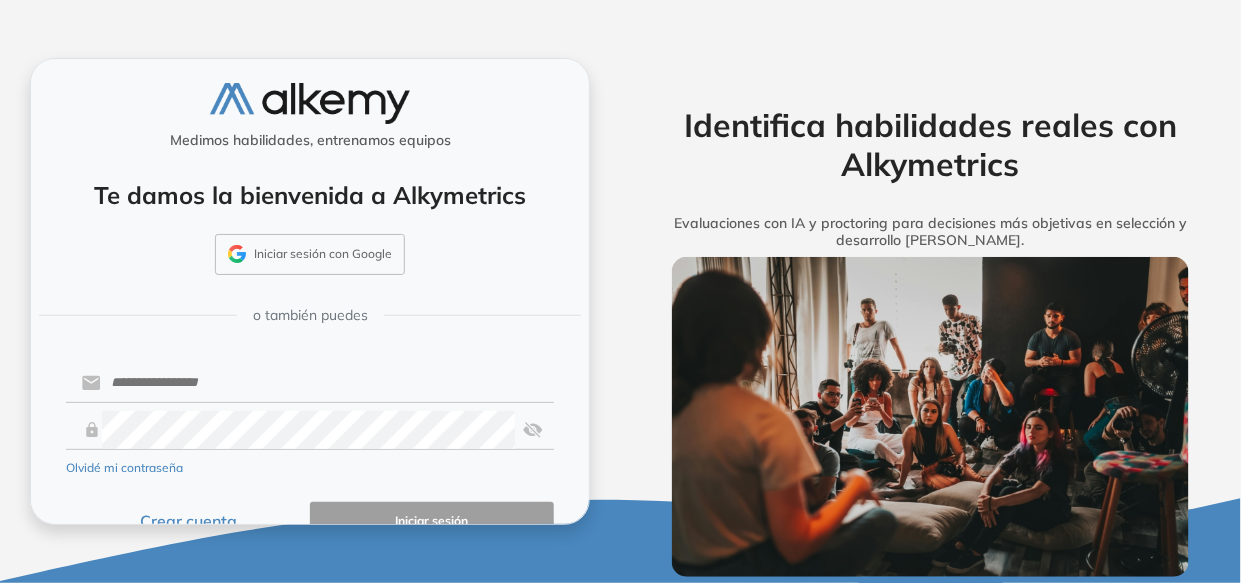 click on "Crear cuenta" at bounding box center (188, 521) 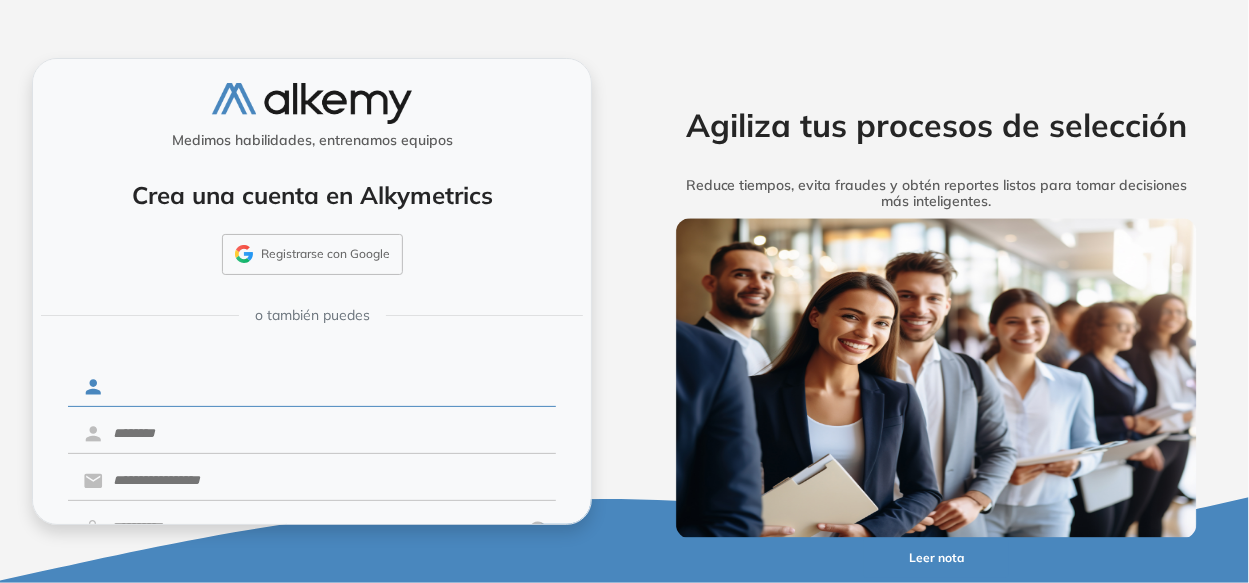 click at bounding box center (329, 387) 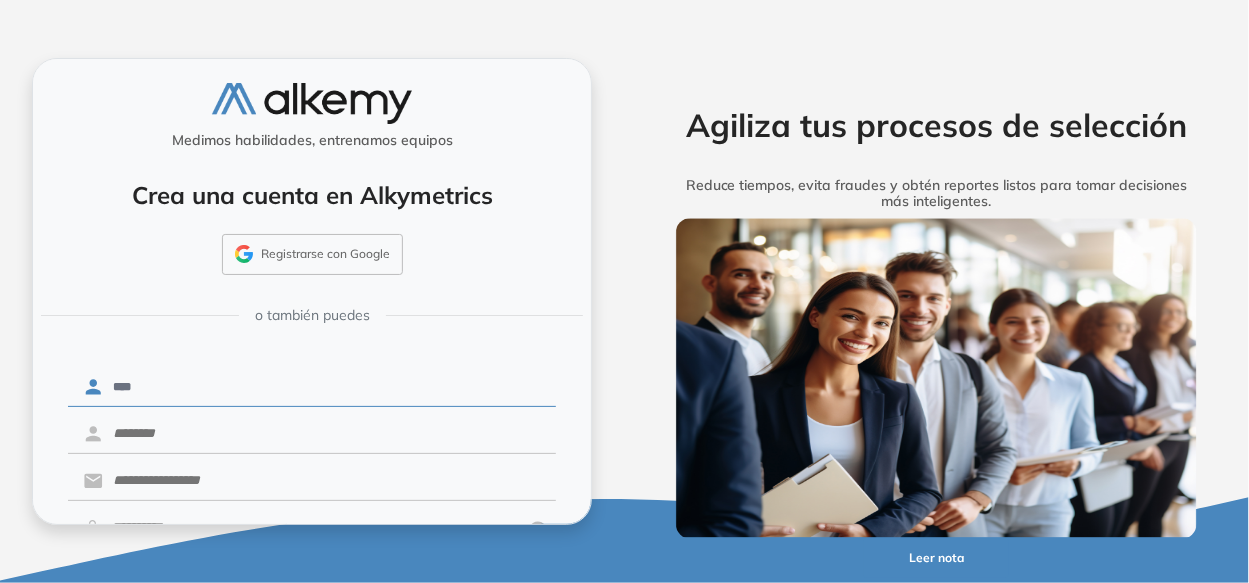 type on "****" 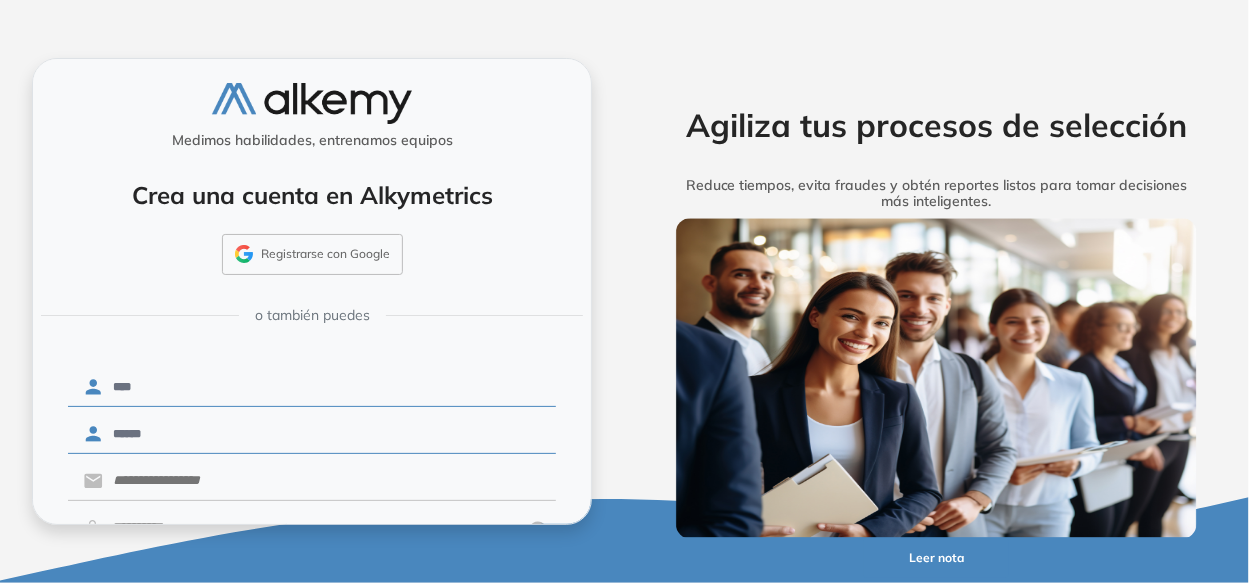 type on "******" 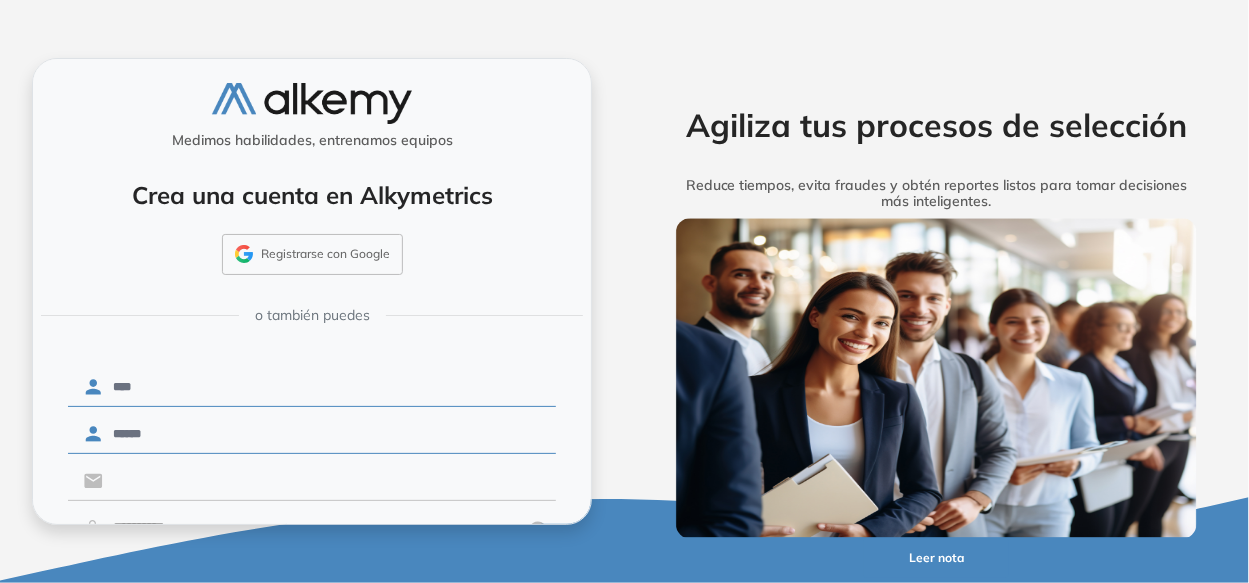 click at bounding box center (329, 481) 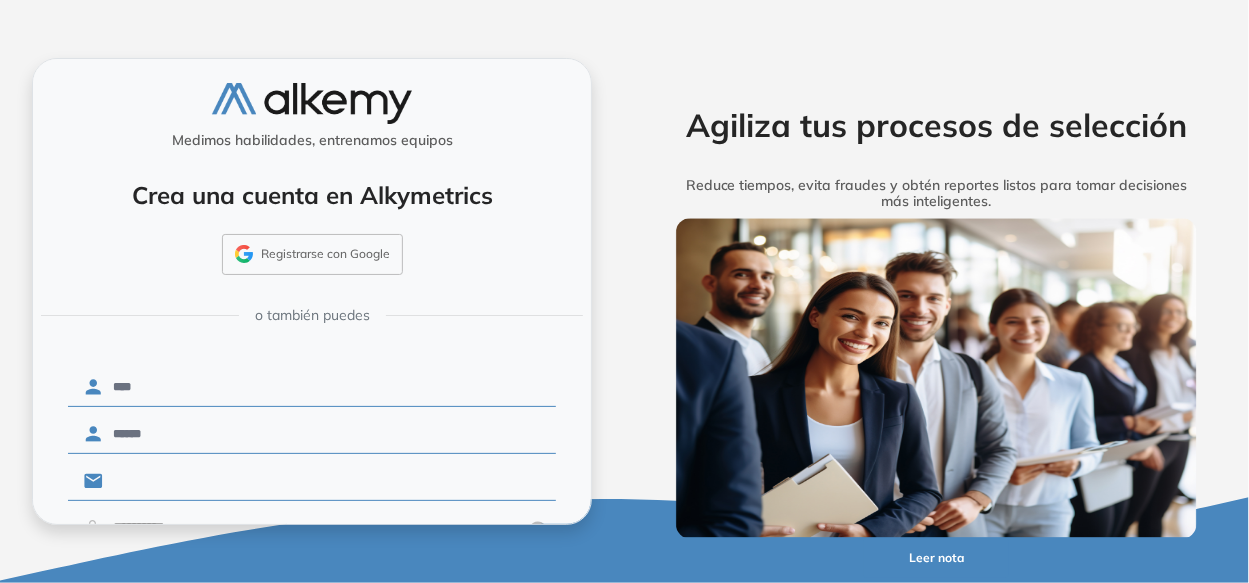 paste on "**********" 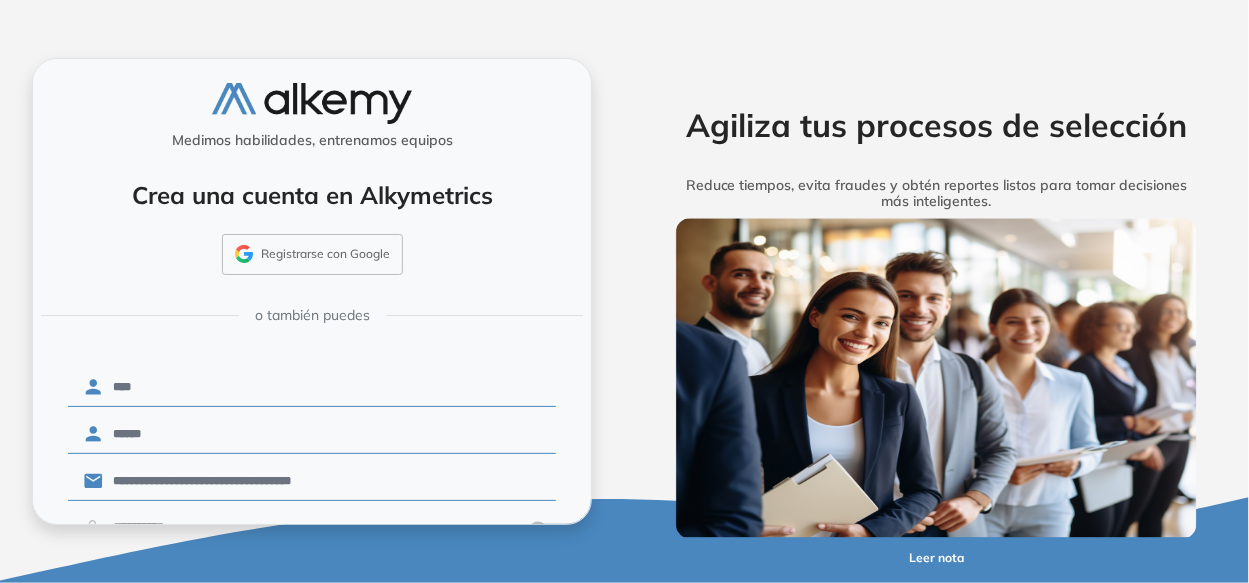 type on "**********" 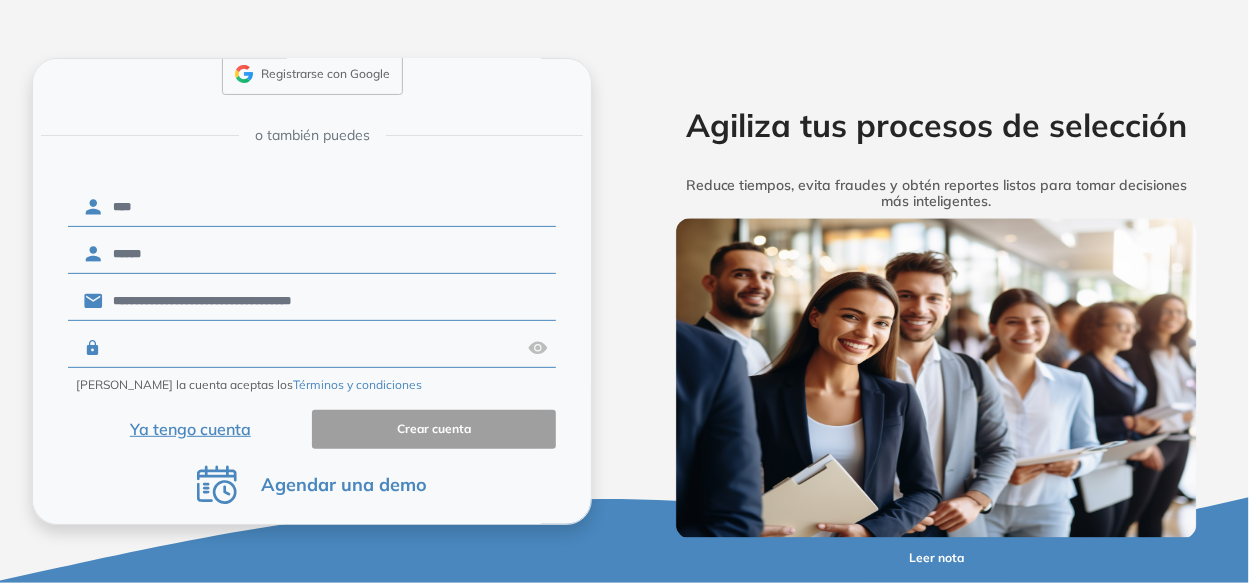 click at bounding box center [310, 348] 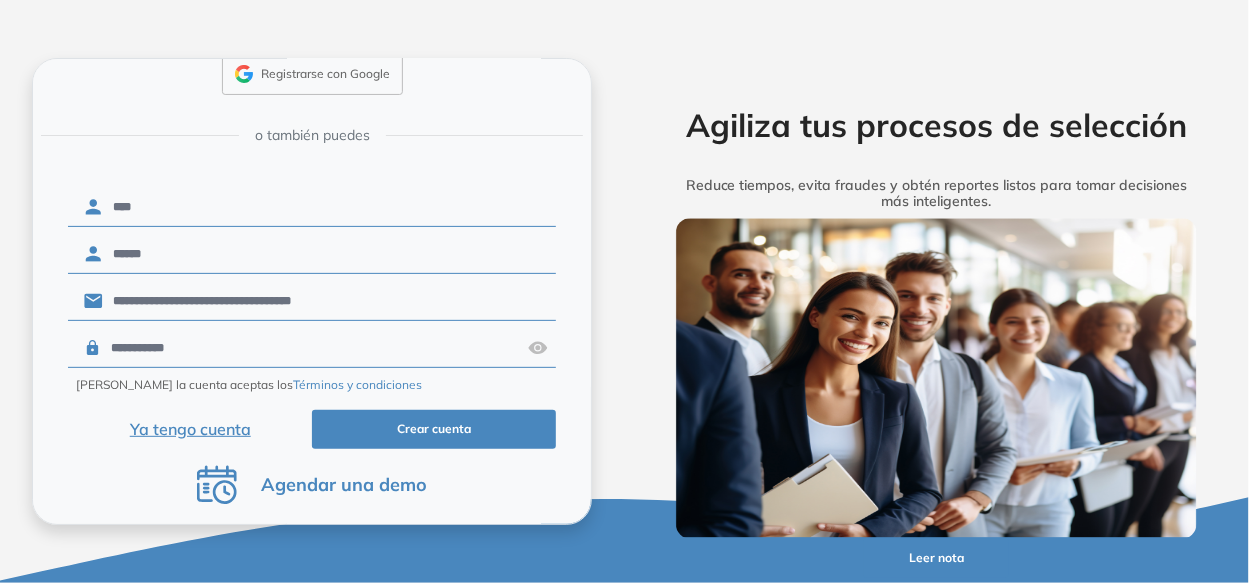 type on "**********" 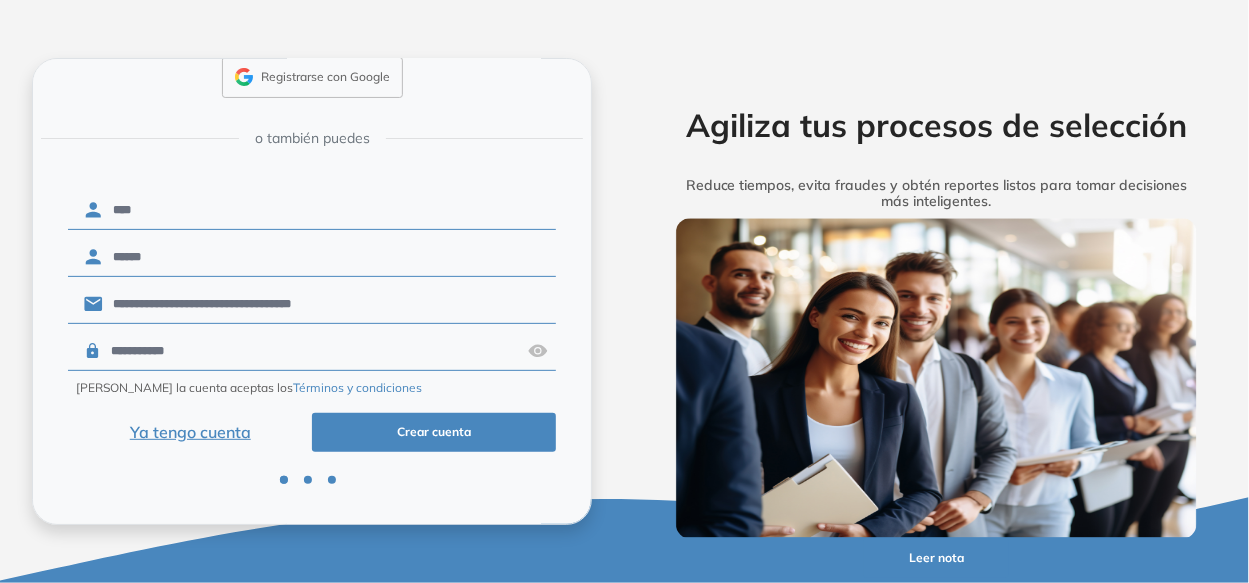 scroll, scrollTop: 173, scrollLeft: 0, axis: vertical 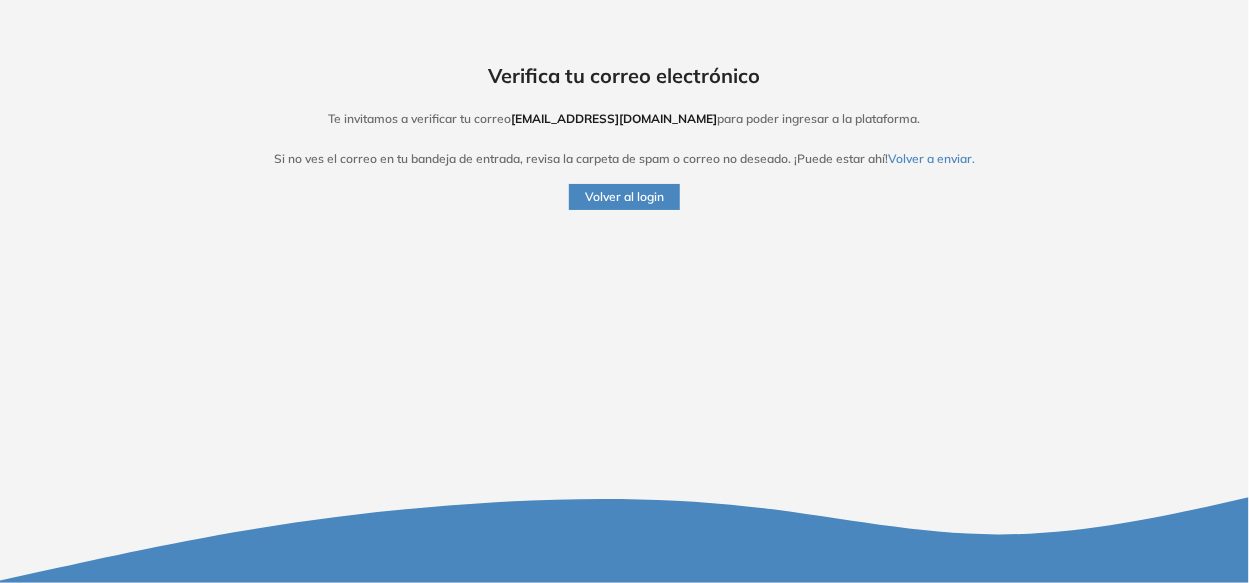 drag, startPoint x: 726, startPoint y: 122, endPoint x: 502, endPoint y: 115, distance: 224.10934 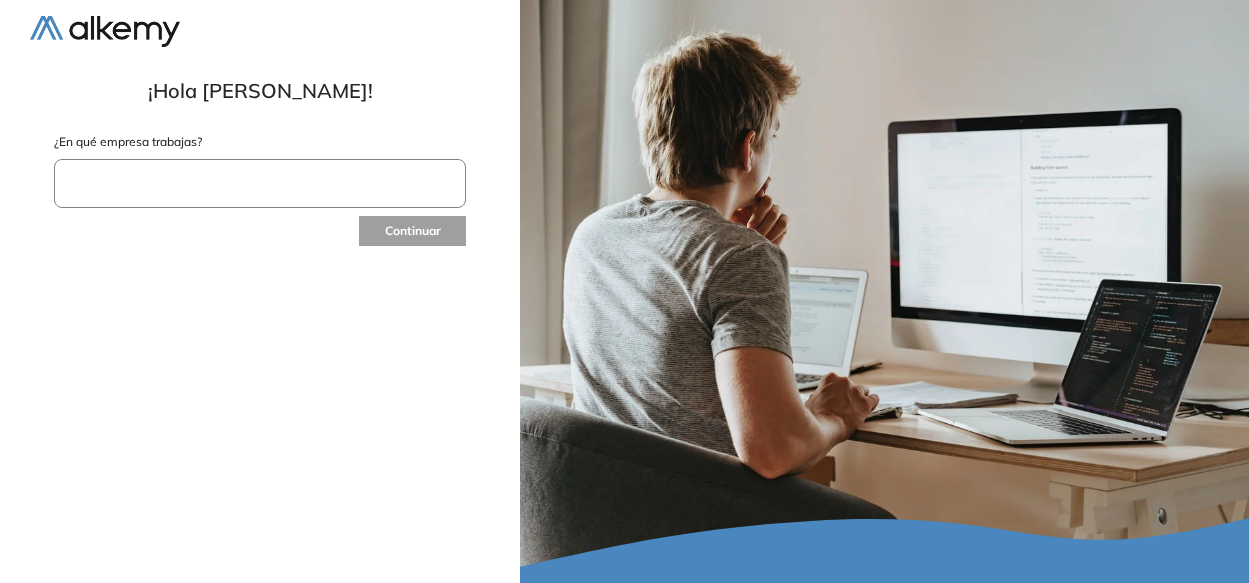 scroll, scrollTop: 0, scrollLeft: 0, axis: both 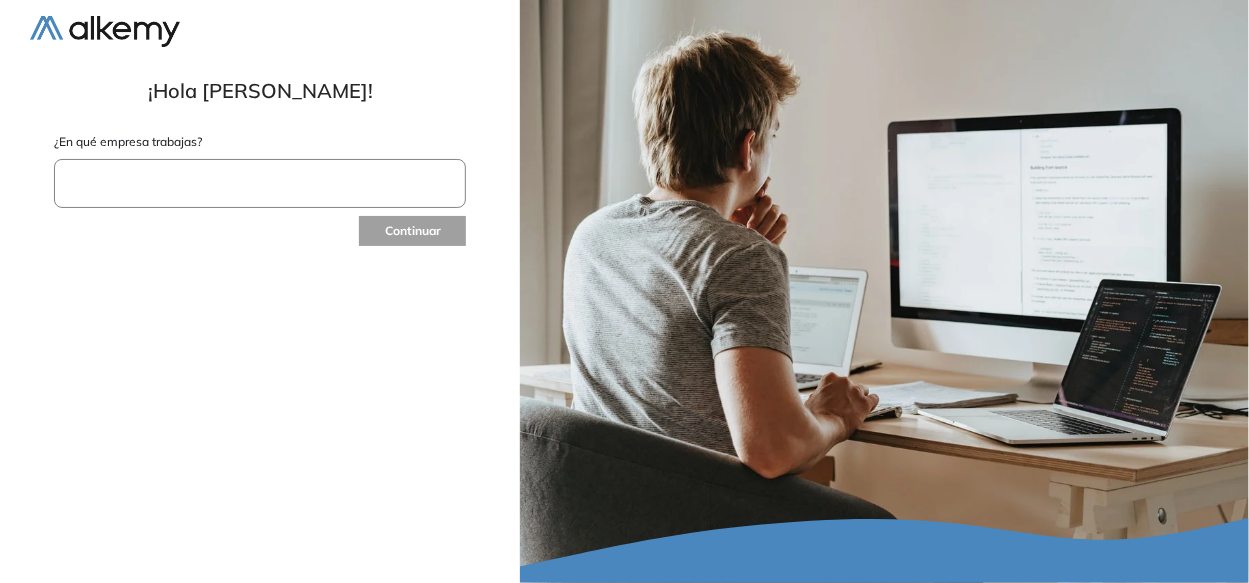 click at bounding box center (260, 183) 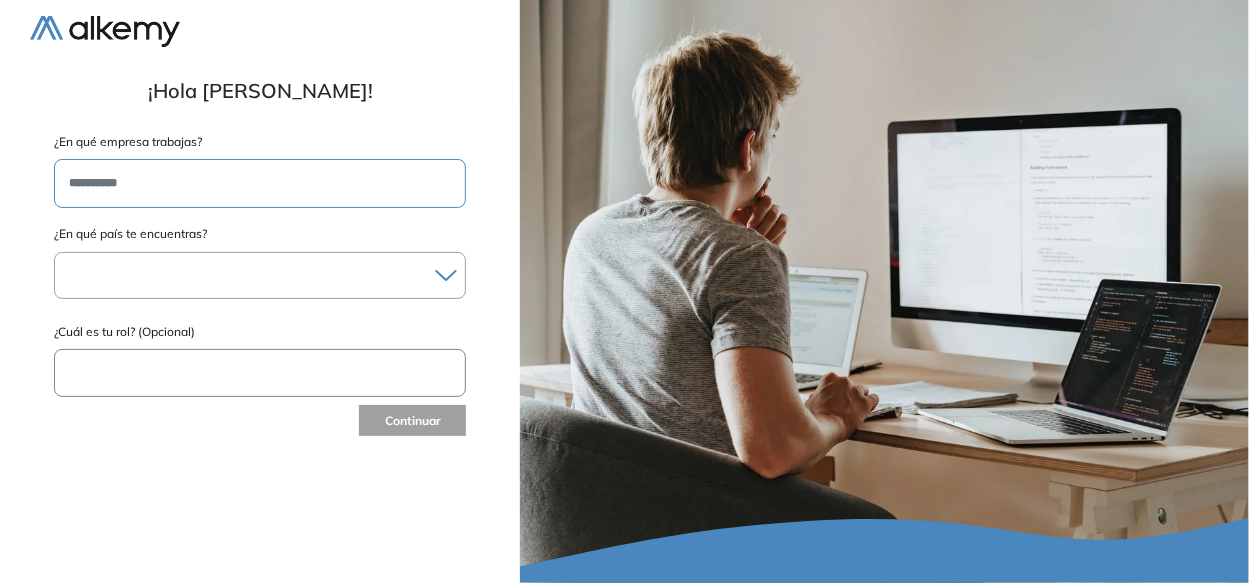 type on "**********" 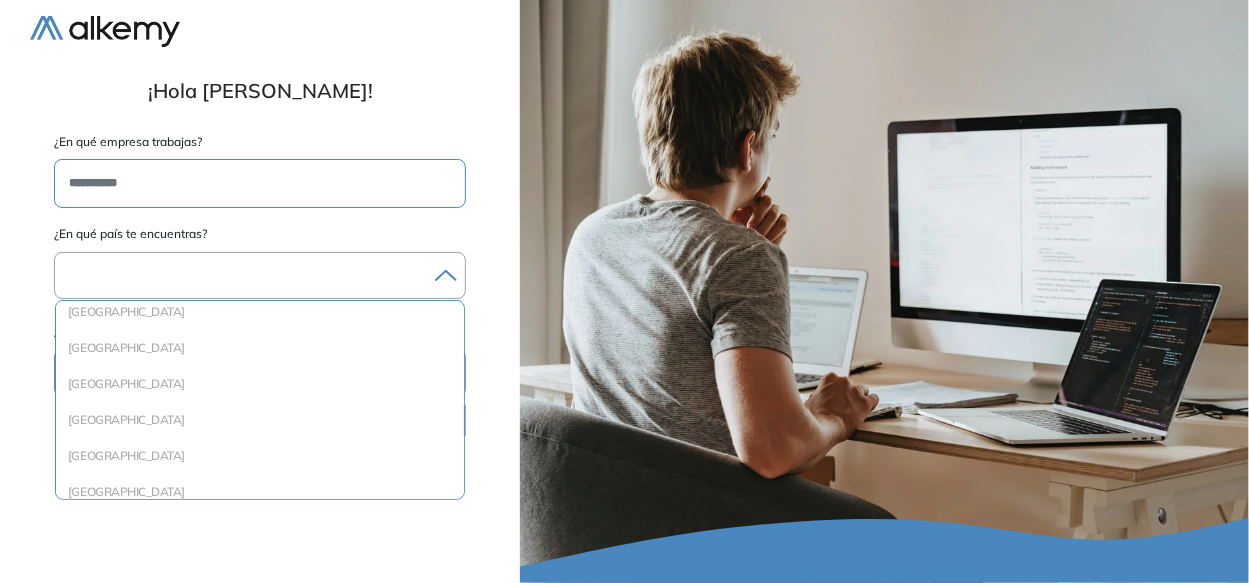 scroll, scrollTop: 692, scrollLeft: 0, axis: vertical 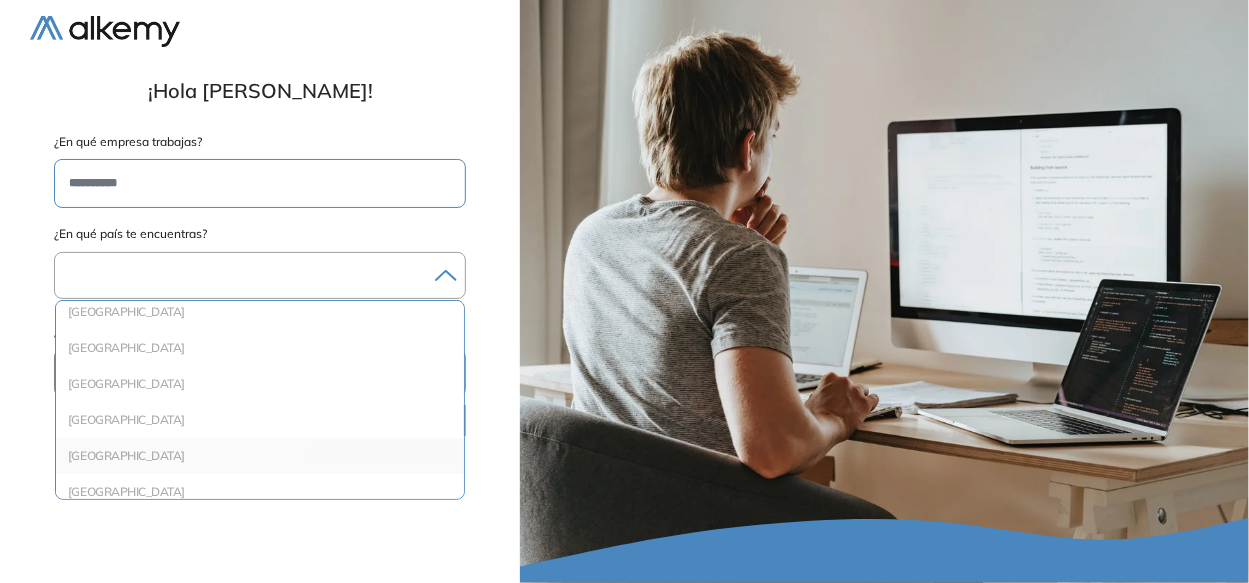 click on "Colombia" at bounding box center [260, 456] 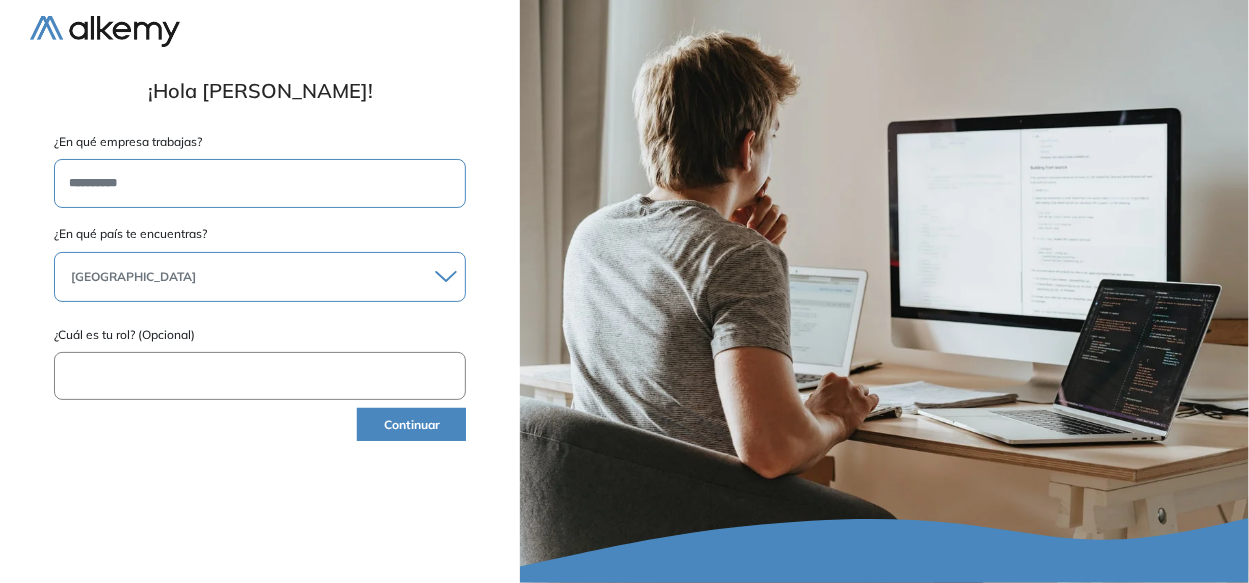 click at bounding box center [260, 376] 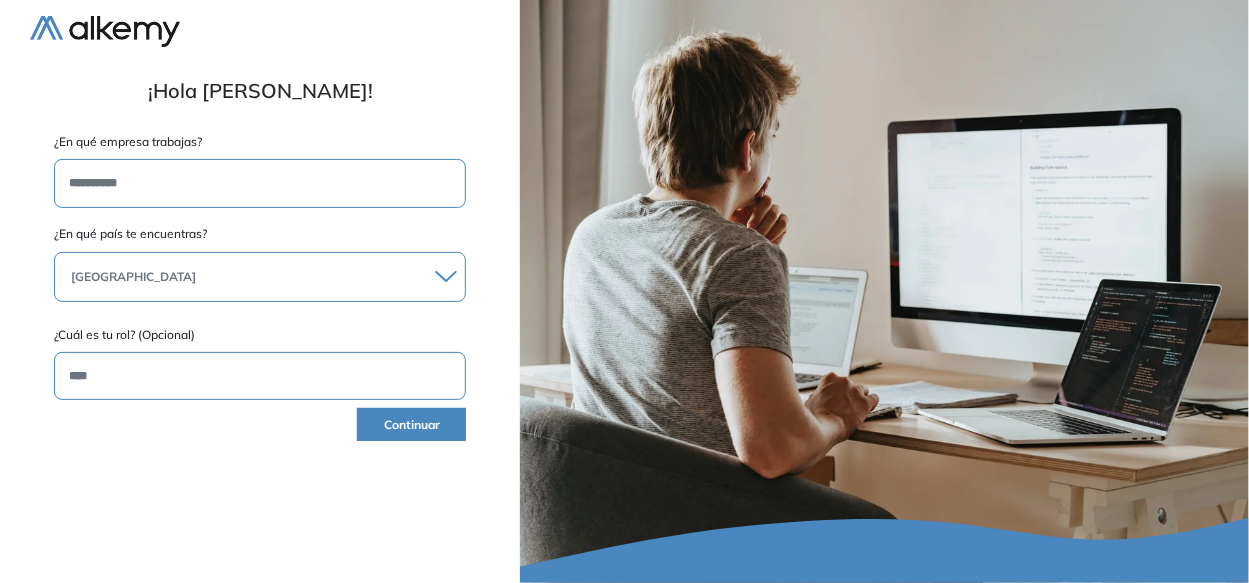 type on "****" 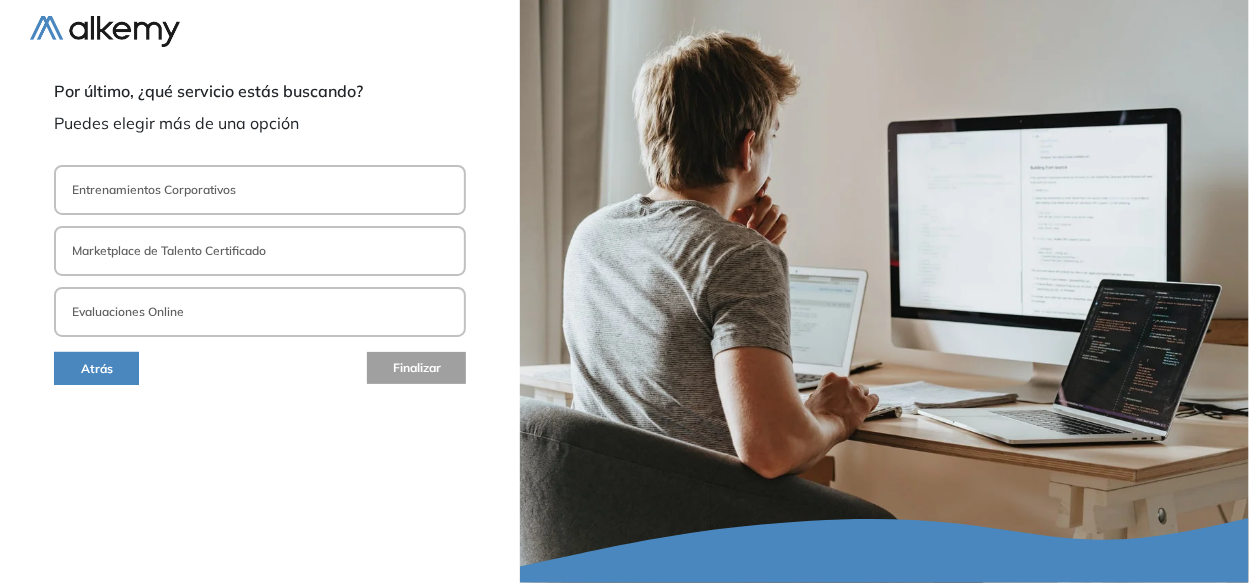 click on "Entrenamientos Corporativos" at bounding box center (260, 190) 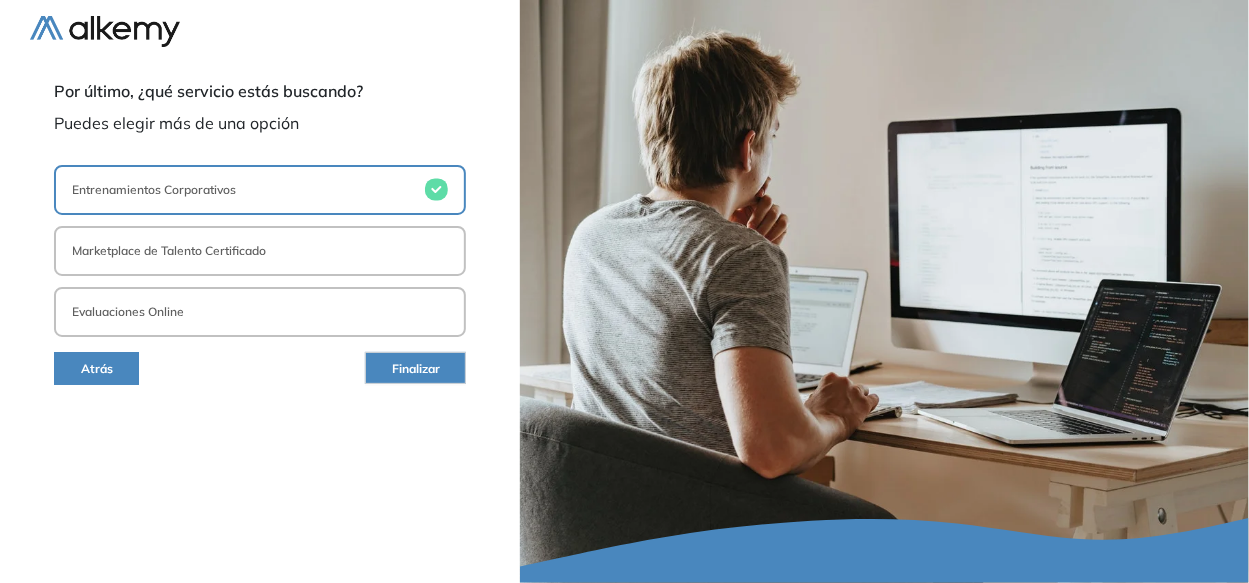 click on "Entrenamientos Corporativos" at bounding box center [260, 190] 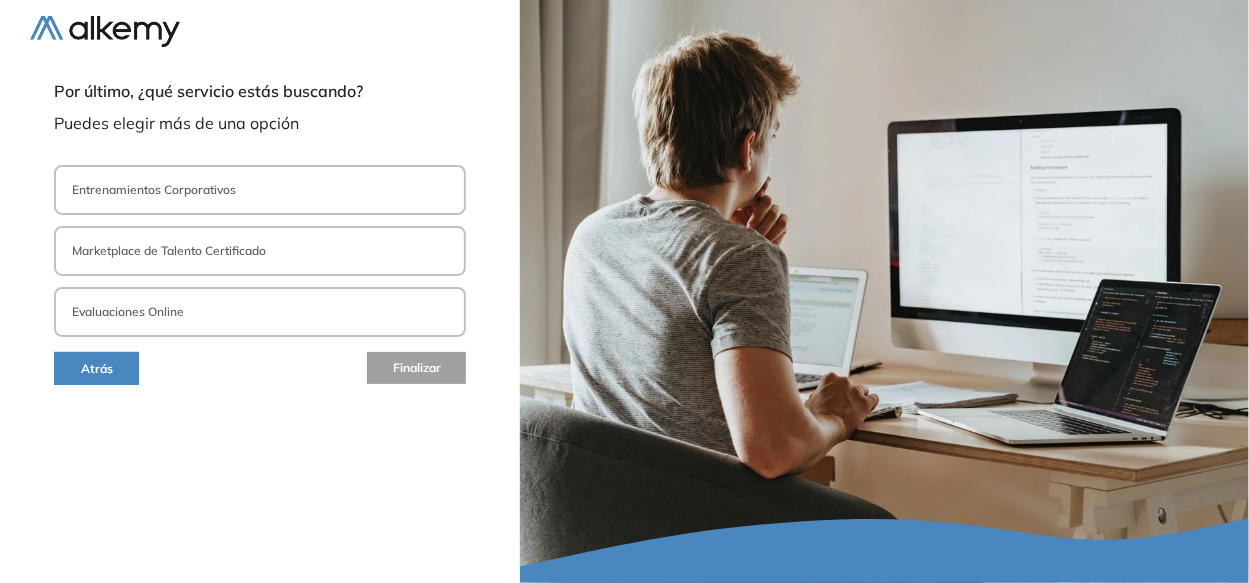 click on "Evaluaciones Online" at bounding box center (260, 312) 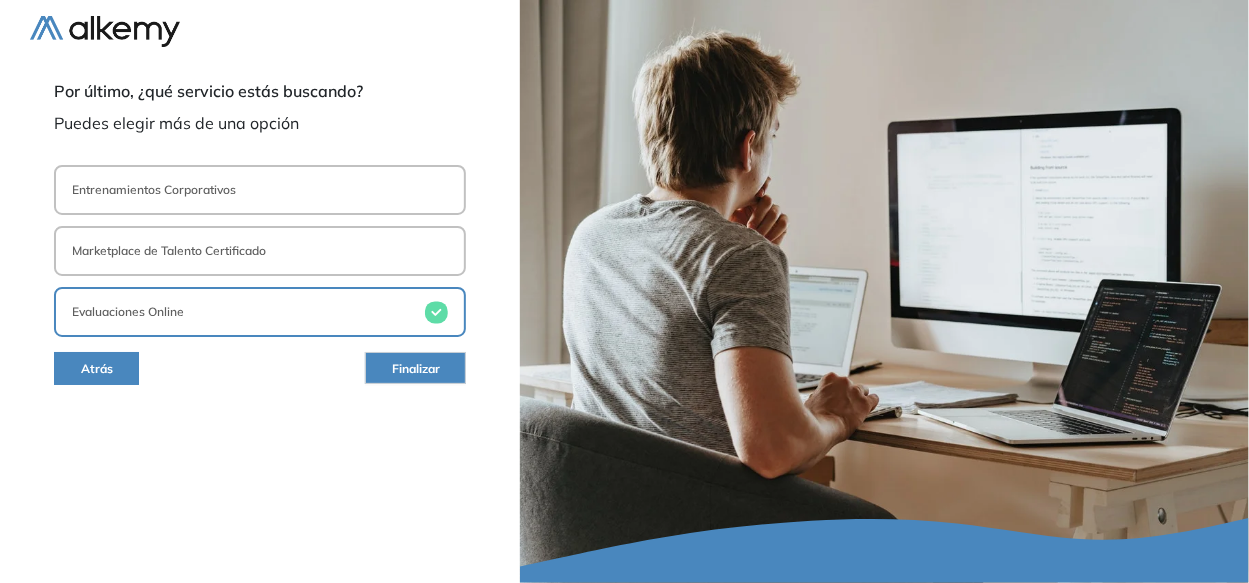 click on "Finalizar" at bounding box center (416, 369) 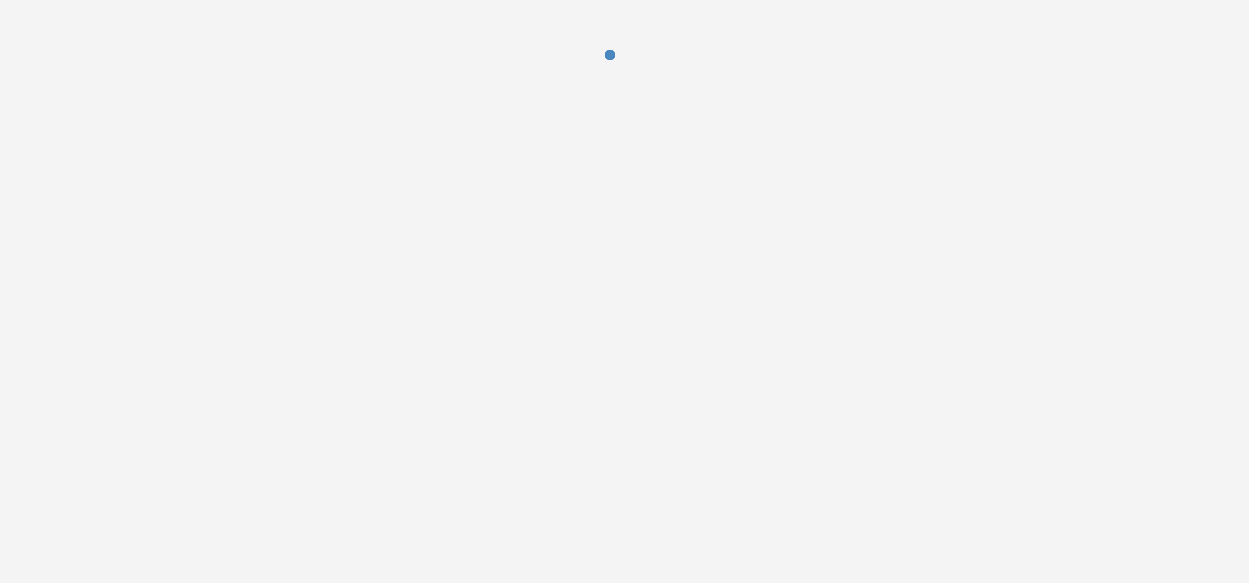 scroll, scrollTop: 0, scrollLeft: 0, axis: both 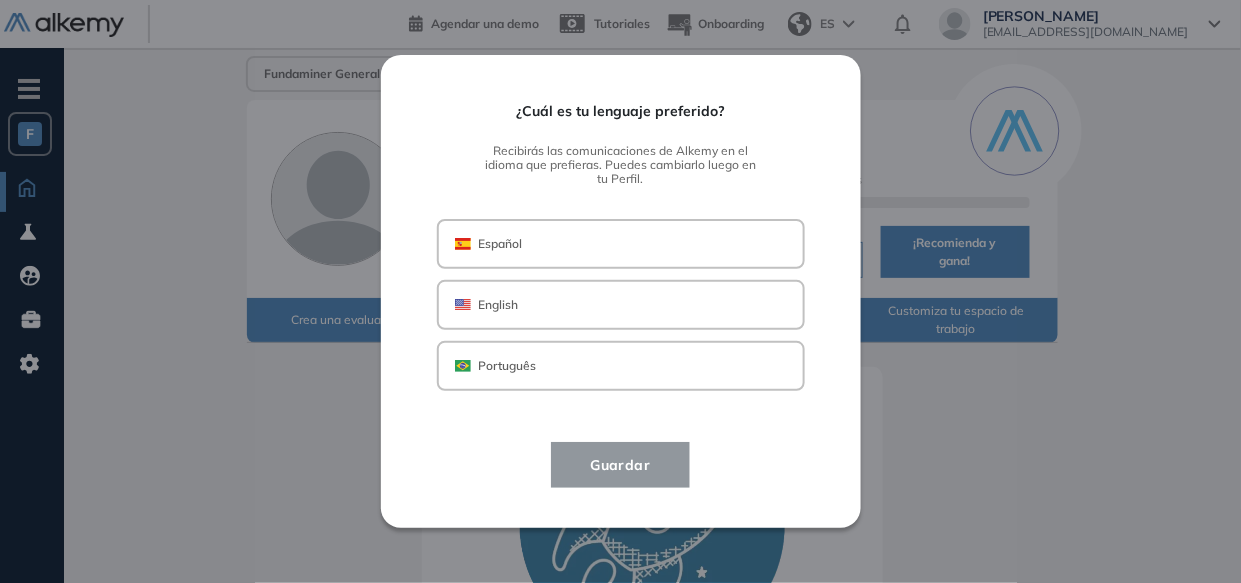 click on "Español" at bounding box center [621, 244] 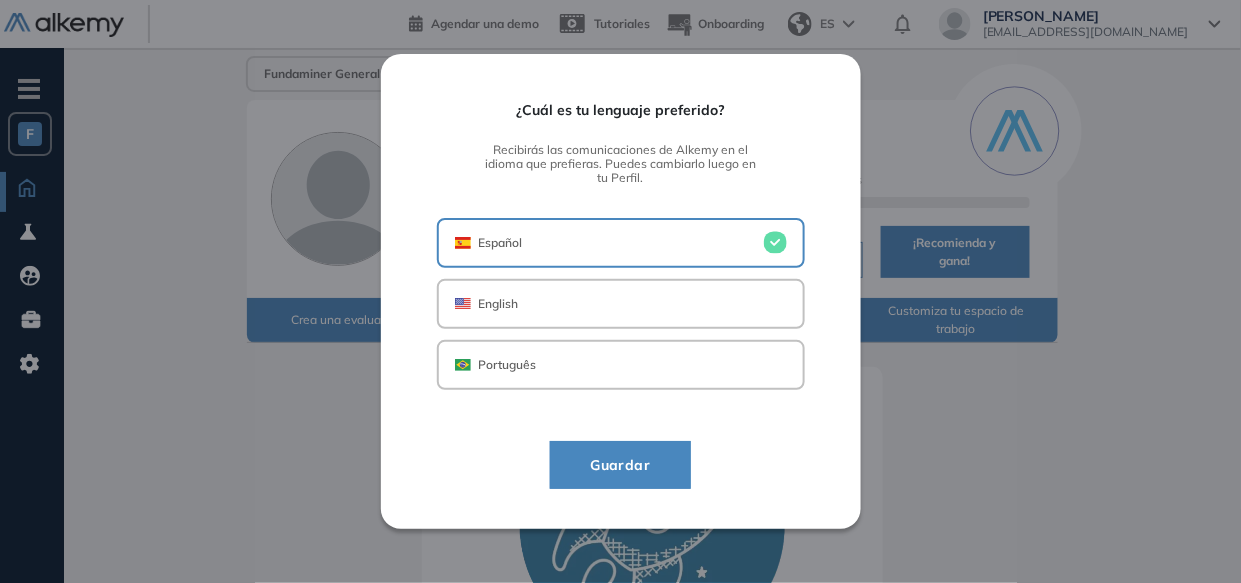click on "Guardar" at bounding box center (621, 465) 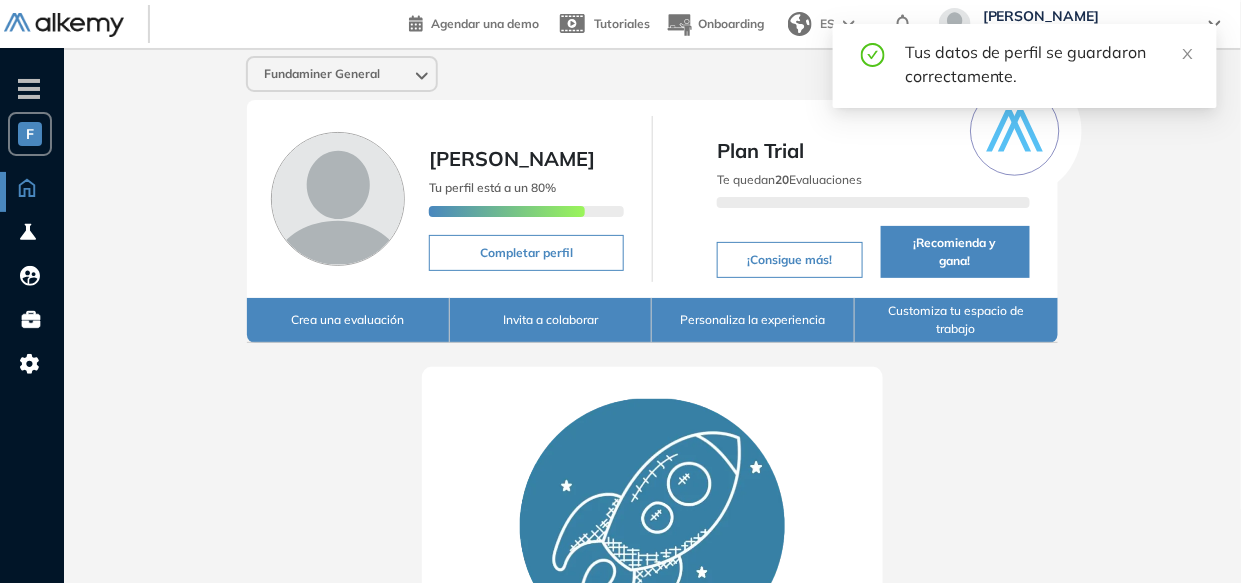 click on "Comienza tu viaje Crea tu primera evaluación utilizando nuestros test recomendados y contrata sin sesgos Crear mi primer evaluación" at bounding box center (652, 626) 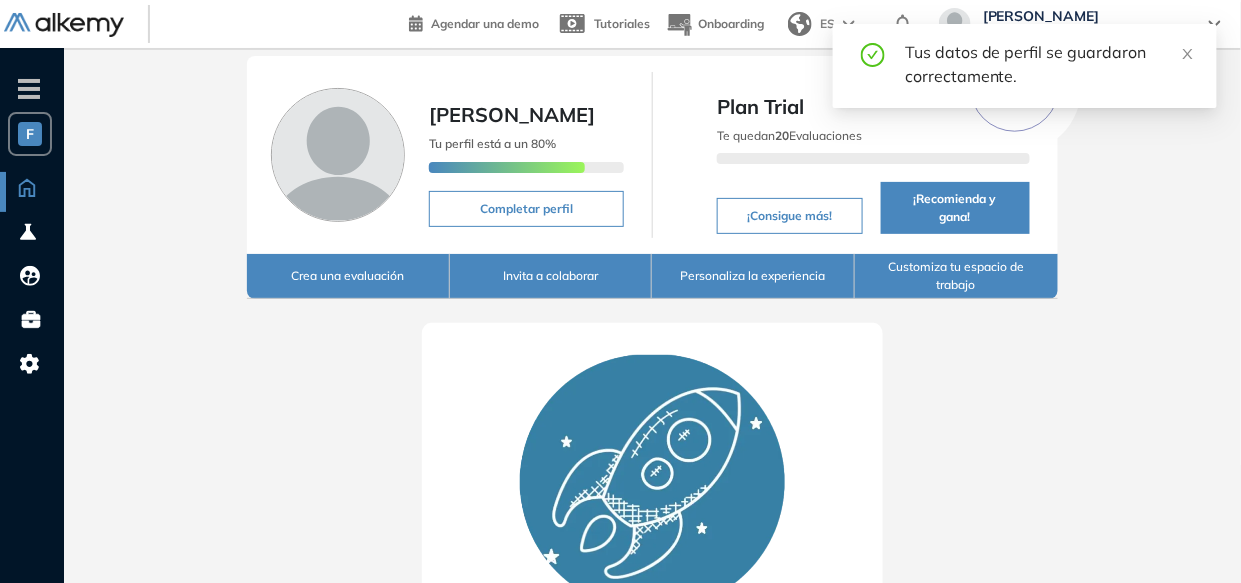scroll, scrollTop: 39, scrollLeft: 0, axis: vertical 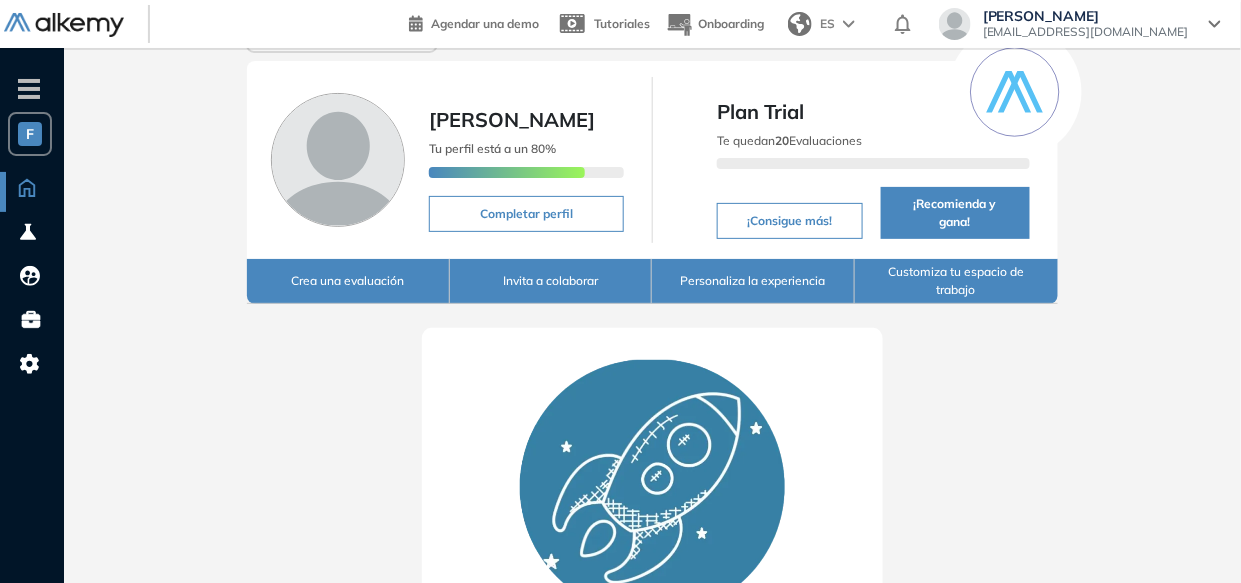 click on "Crea una evaluación" at bounding box center [348, 281] 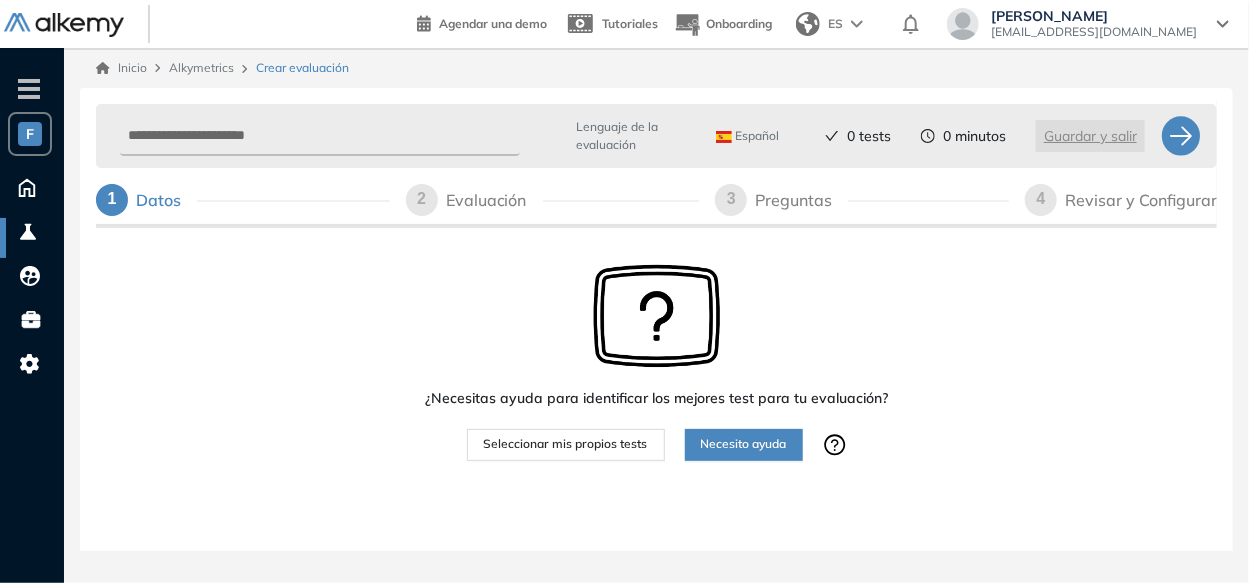 click on "Seleccionar mis propios tests" at bounding box center (566, 444) 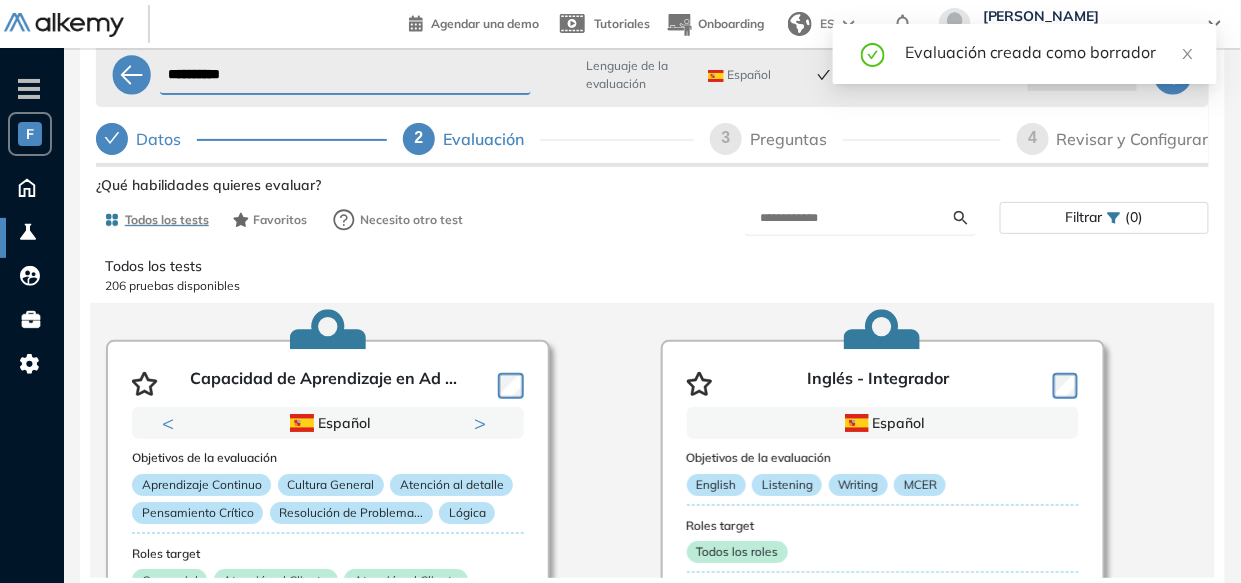 scroll, scrollTop: 63, scrollLeft: 0, axis: vertical 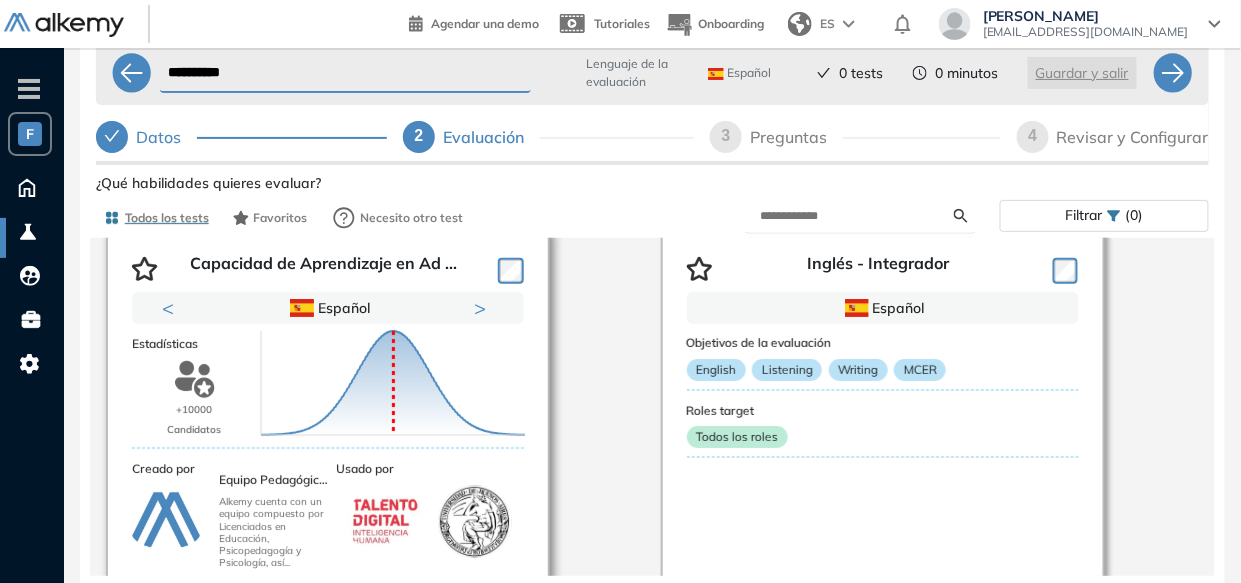 click on "Puntuación 0 10 20 30 40 50 60 70 80 90 100 Promedio" at bounding box center [370, 373] 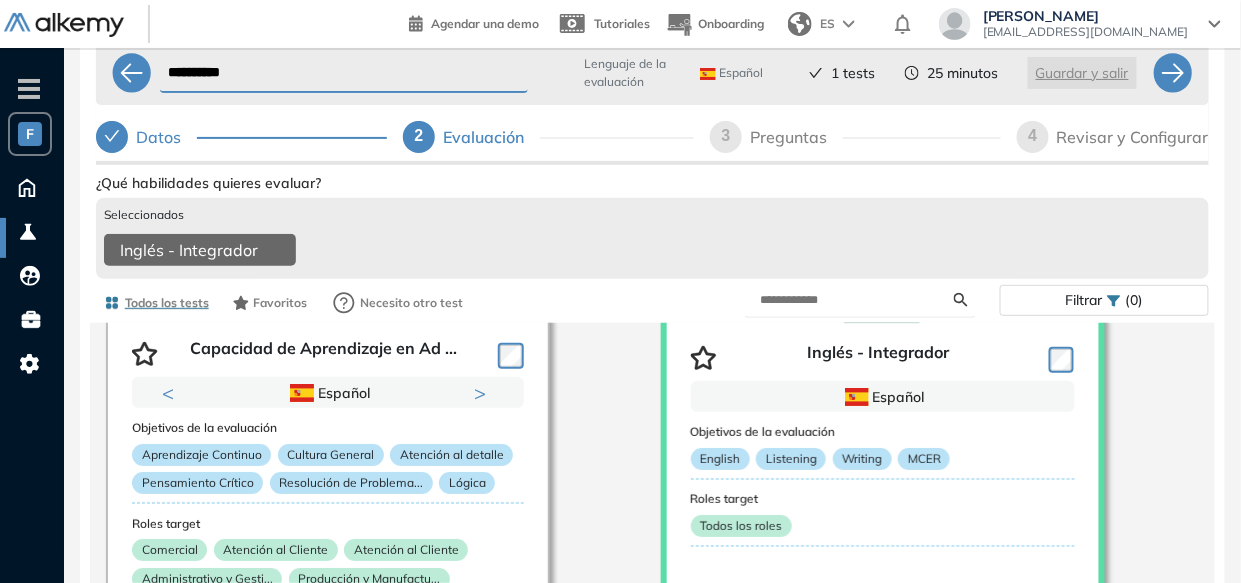 click on "Todos los tests 206 pruebas disponibles Capacidad de Aprendizaje en Ad ...   Previous Portugués Español Portugués Español Portugués   Next 1 2 Objetivos de la evaluación Aprendizaje Continuo Cultura General Atención al detalle Pensamiento Crítico Resolución de Problema... Lógica Roles target Comercial Atención al Cliente Atención al Cliente Administrativo y Gesti... Producción y Manufactu... Recursos Humanos y Cap... Estadísticas +10000 Candidatos Puntuación 0 10 20 30 40 50 60 70 80 90 100 Promedio Creado por Equipo Pedagógico Alkemy Alkemy cuenta con un equipo compuesto por Licenciados en Educación, Psicopedagogía y Psicología, así... Usado por 50  Preguntas 12 min Detalles Demo Inglés - Integrador  Español Objetivos de la evaluación English Listening Writing MCER Roles target Todos los roles Estadísticas +10000 Candidatos Puntuación 0 10 20 30 40 50 60 70 80 90 100 Promedio Creado por Nadia V. Usado por 29  Preguntas 25 min Detalles Demo Excel sin Macros - Integral  Español +1000" at bounding box center (652, 492) 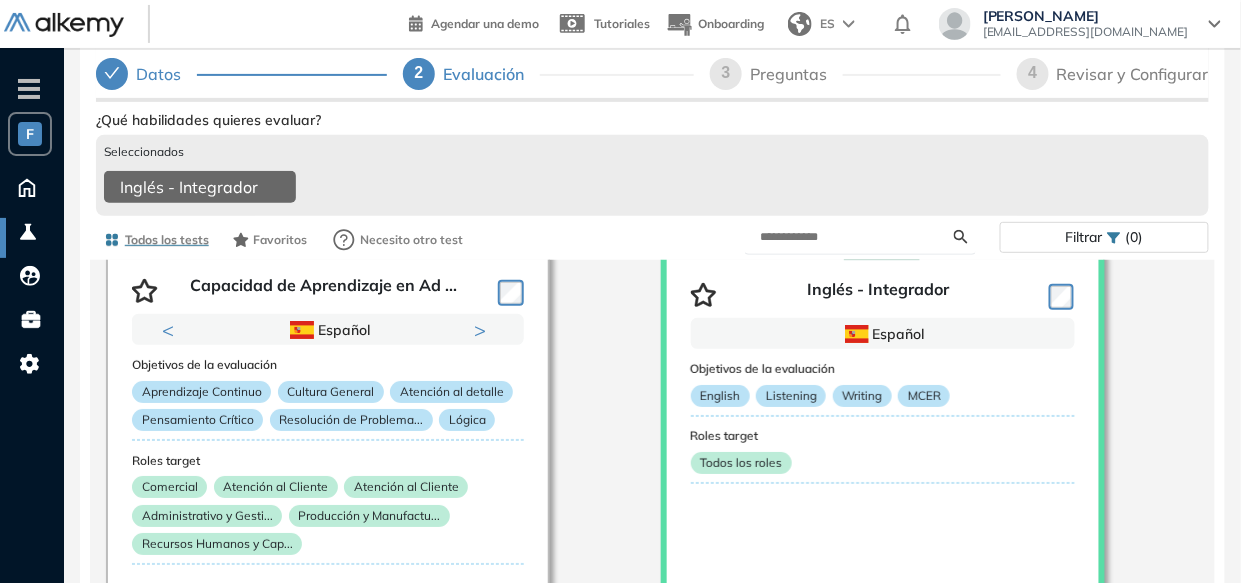 scroll, scrollTop: 156, scrollLeft: 0, axis: vertical 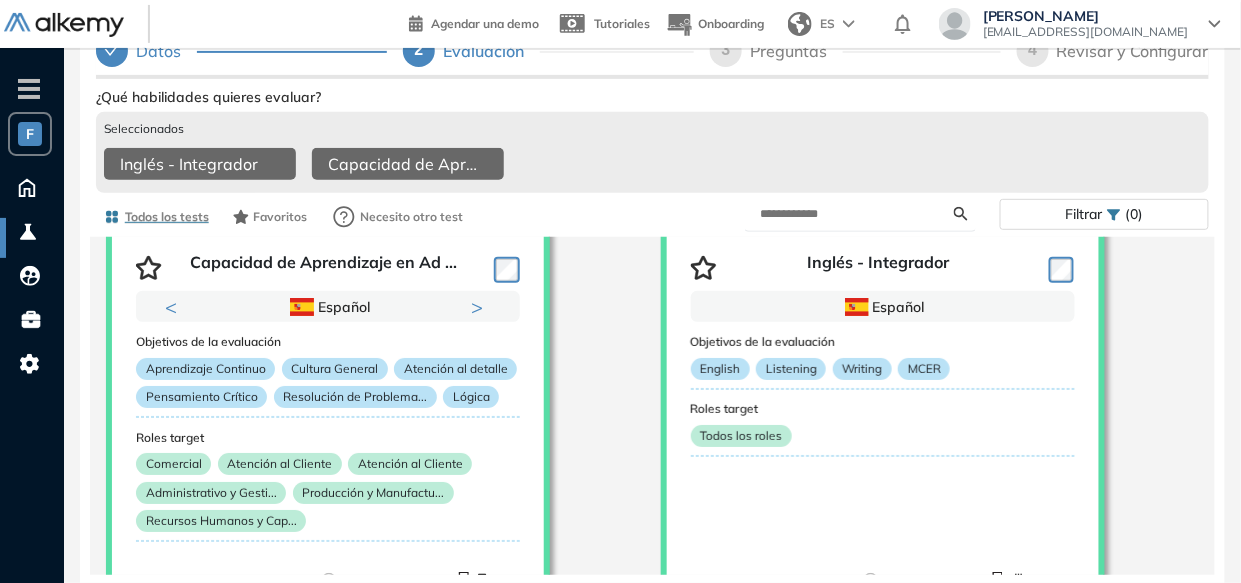 click on "Todos los tests 206 pruebas disponibles Capacidad de Aprendizaje en Ad ...   Previous Portugués Español Portugués Español Portugués   Next 1 2 Objetivos de la evaluación Aprendizaje Continuo Cultura General Atención al detalle Pensamiento Crítico Resolución de Problema... Lógica Roles target Comercial Atención al Cliente Atención al Cliente Administrativo y Gesti... Producción y Manufactu... Recursos Humanos y Cap... Estadísticas +10000 Candidatos Puntuación 0 10 20 30 40 50 60 70 80 90 100 Promedio Creado por Equipo Pedagógico Alkemy Alkemy cuenta con un equipo compuesto por Licenciados en Educación, Psicopedagogía y Psicología, así... Usado por 50  Preguntas 12 min Detalles Demo Inglés - Integrador  Español Objetivos de la evaluación English Listening Writing MCER Roles target Todos los roles Estadísticas +10000 Candidatos Puntuación 0 10 20 30 40 50 60 70 80 90 100 Promedio Creado por Nadia V. Usado por 29  Preguntas 25 min Detalles Demo Excel sin Macros - Integral  Español +1000" at bounding box center [652, 406] 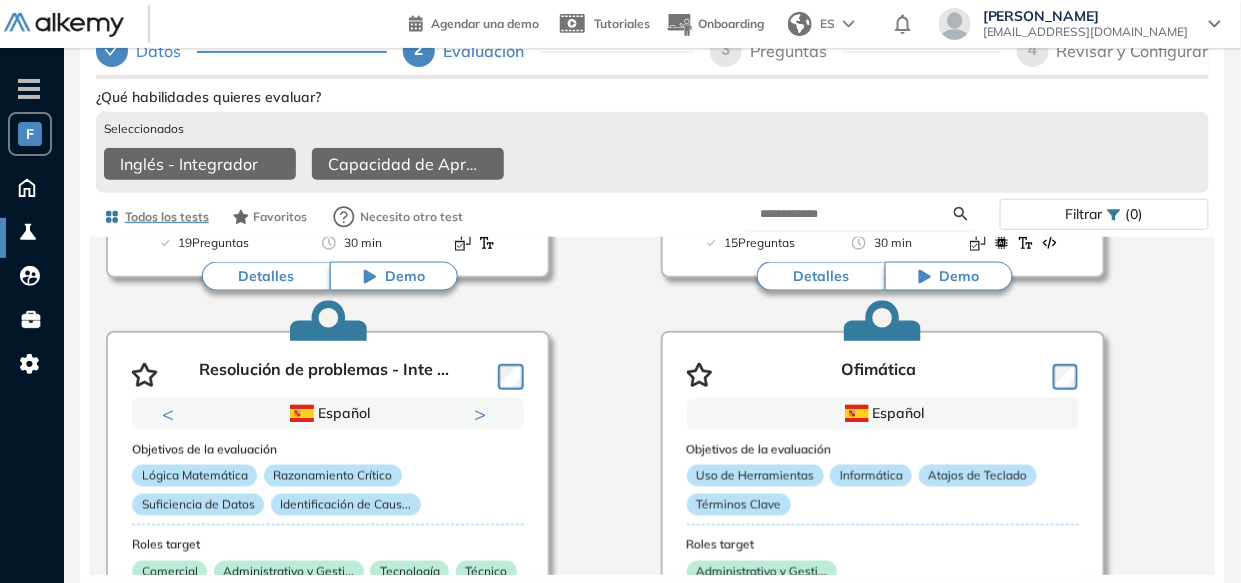 scroll, scrollTop: 997, scrollLeft: 0, axis: vertical 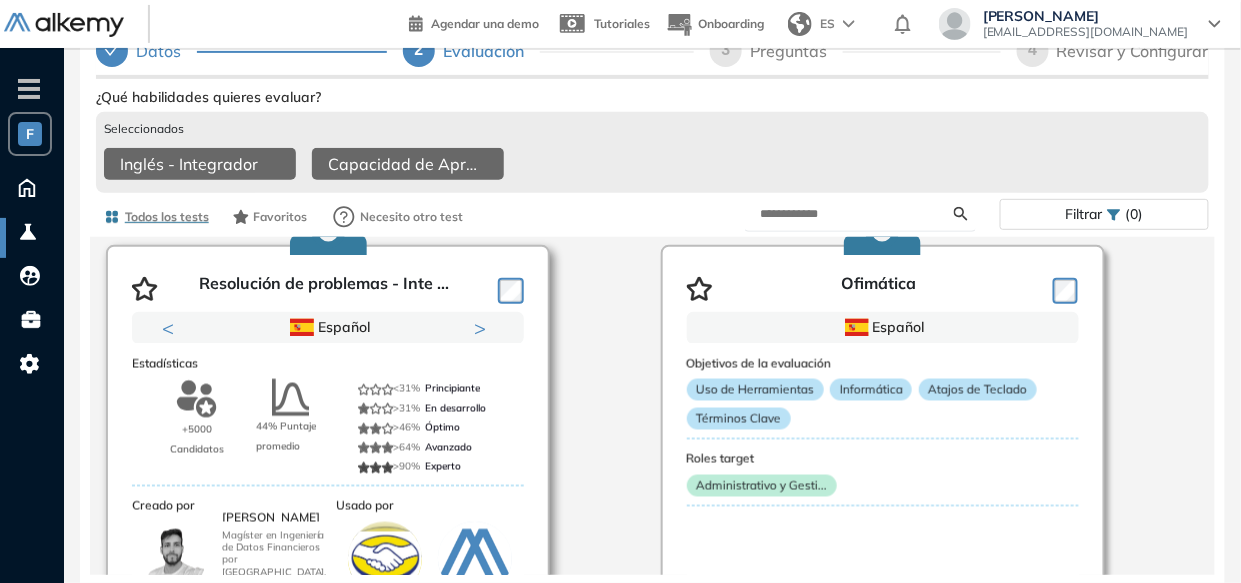 click on "Previous" at bounding box center [172, 328] 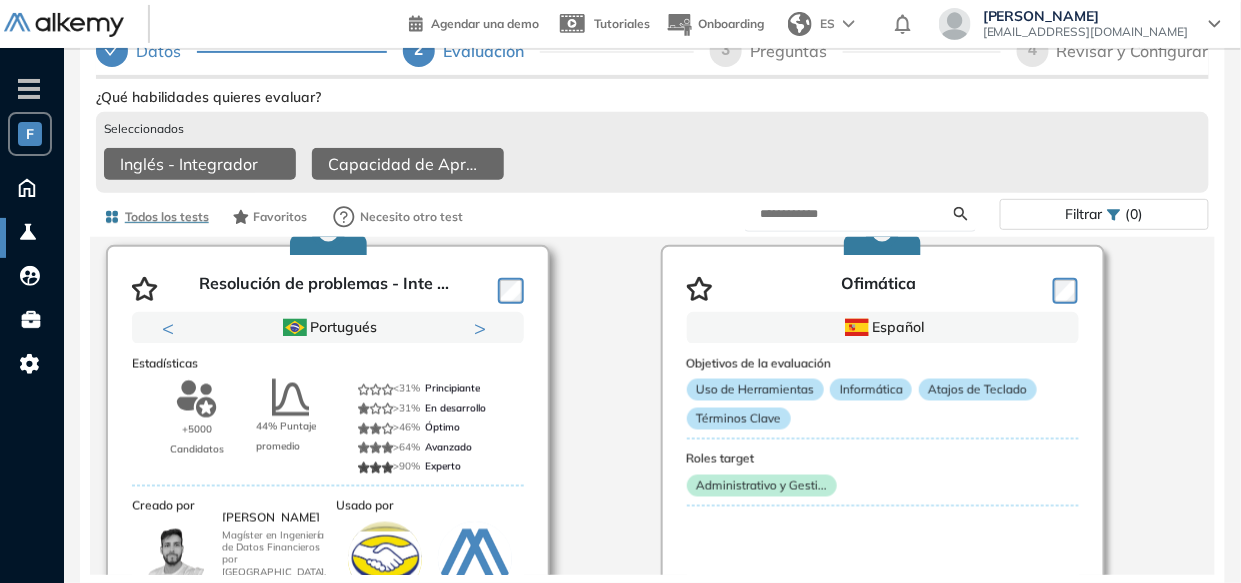 click on "Previous" at bounding box center (172, 328) 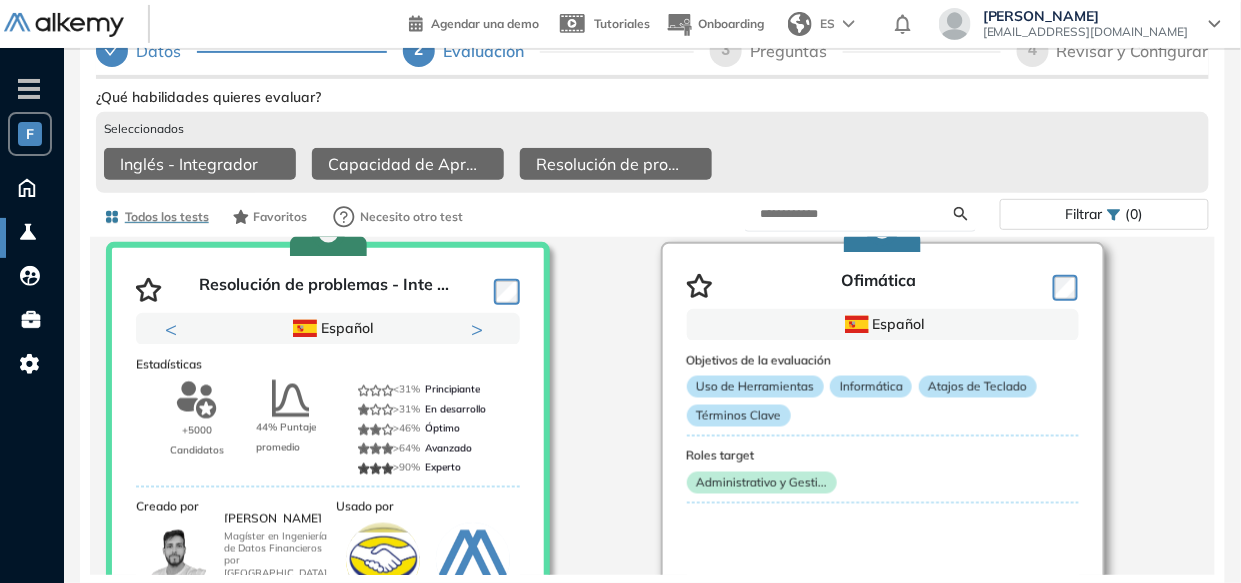 scroll, scrollTop: 1001, scrollLeft: 0, axis: vertical 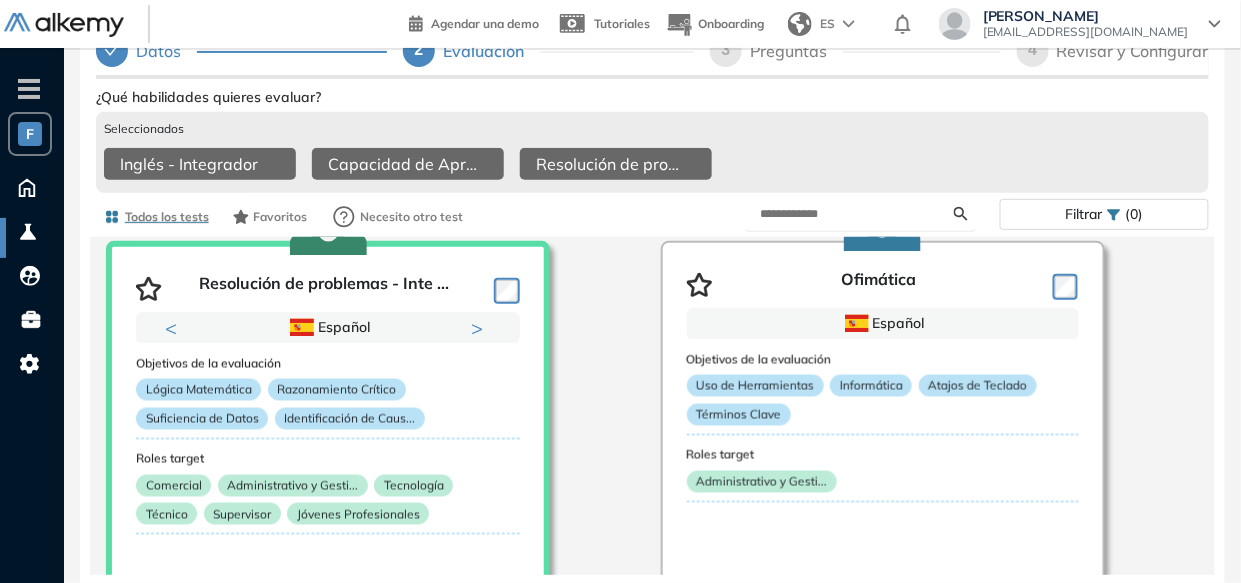 click on "Todos los tests 206 pruebas disponibles Capacidad de Aprendizaje en Ad ...   Previous Portugués Español Portugués Español Portugués   Next 1 2 Objetivos de la evaluación Aprendizaje Continuo Cultura General Atención al detalle Pensamiento Crítico Resolución de Problema... Lógica Roles target Comercial Atención al Cliente Atención al Cliente Administrativo y Gesti... Producción y Manufactu... Recursos Humanos y Cap... Estadísticas +10000 Candidatos Puntuación 0 10 20 30 40 50 60 70 80 90 100 Promedio Creado por Equipo Pedagógico Alkemy Alkemy cuenta con un equipo compuesto por Licenciados en Educación, Psicopedagogía y Psicología, así... Usado por 50  Preguntas 12 min Detalles Demo Inglés - Integrador  Español Objetivos de la evaluación English Listening Writing MCER Roles target Todos los roles Estadísticas +10000 Candidatos Puntuación 0 10 20 30 40 50 60 70 80 90 100 Promedio Creado por Nadia V. Usado por 29  Preguntas 25 min Detalles Demo Excel sin Macros - Integral  Español +1000" at bounding box center [652, 406] 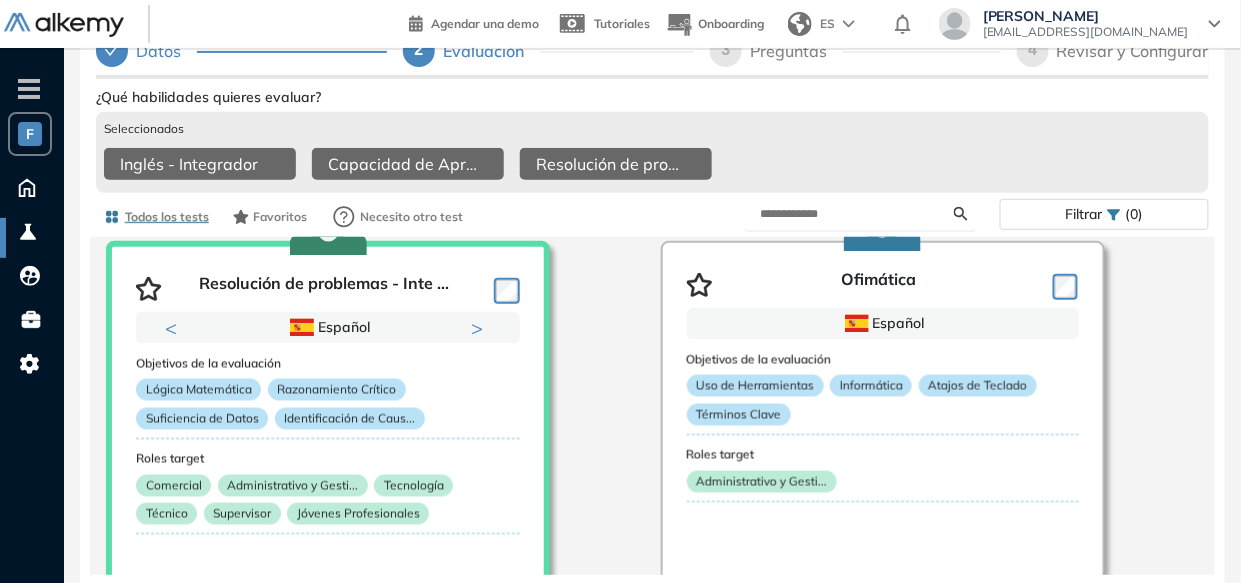 click on "Todos los tests 206 pruebas disponibles Capacidad de Aprendizaje en Ad ...   Previous Portugués Español Portugués Español Portugués   Next 1 2 Objetivos de la evaluación Aprendizaje Continuo Cultura General Atención al detalle Pensamiento Crítico Resolución de Problema... Lógica Roles target Comercial Atención al Cliente Atención al Cliente Administrativo y Gesti... Producción y Manufactu... Recursos Humanos y Cap... Estadísticas +10000 Candidatos Puntuación 0 10 20 30 40 50 60 70 80 90 100 Promedio Creado por Equipo Pedagógico Alkemy Alkemy cuenta con un equipo compuesto por Licenciados en Educación, Psicopedagogía y Psicología, así... Usado por 50  Preguntas 12 min Detalles Demo Inglés - Integrador  Español Objetivos de la evaluación English Listening Writing MCER Roles target Todos los roles Estadísticas +10000 Candidatos Puntuación 0 10 20 30 40 50 60 70 80 90 100 Promedio Creado por Nadia V. Usado por 29  Preguntas 25 min Detalles Demo Excel sin Macros - Integral  Español +1000" at bounding box center [652, 406] 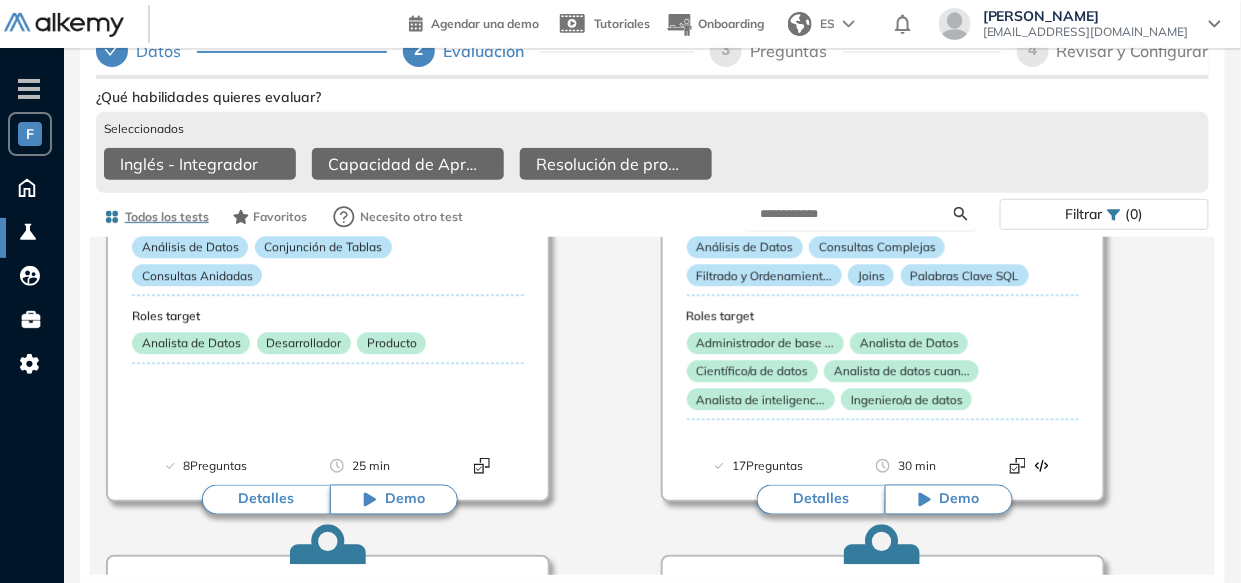 scroll, scrollTop: 1889, scrollLeft: 0, axis: vertical 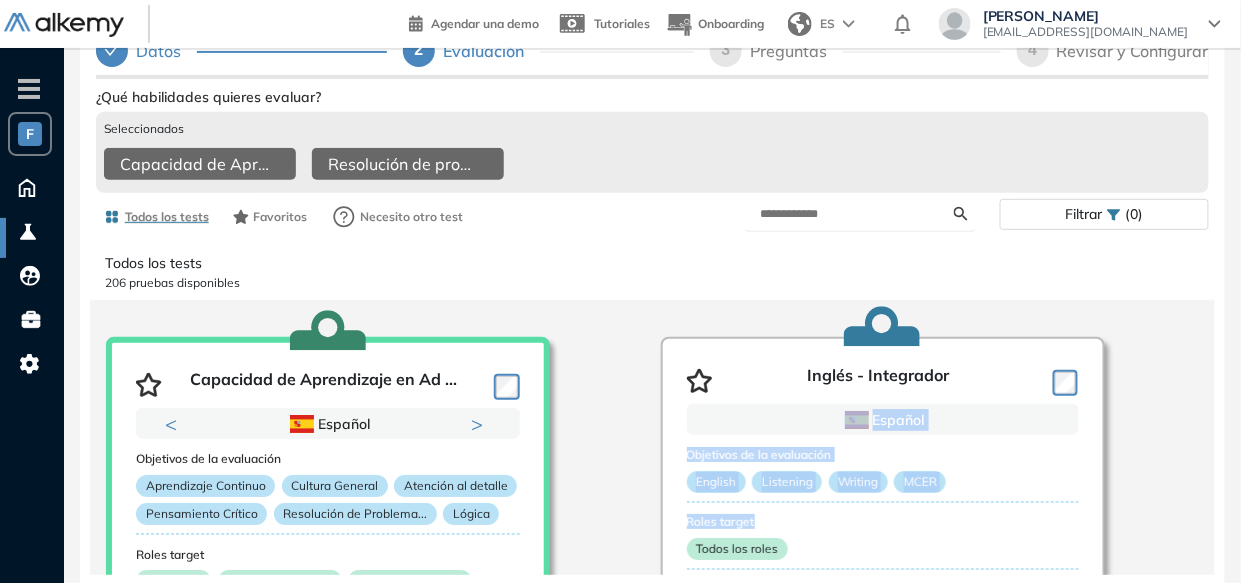 drag, startPoint x: 1212, startPoint y: 298, endPoint x: 1191, endPoint y: 435, distance: 138.60014 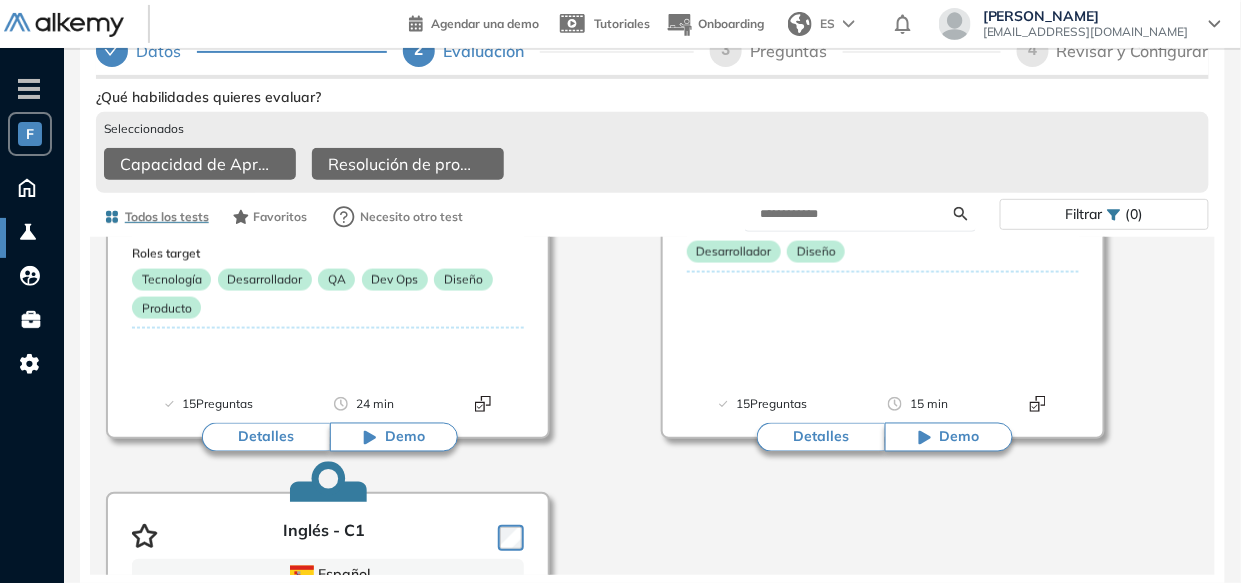 scroll, scrollTop: 3310, scrollLeft: 0, axis: vertical 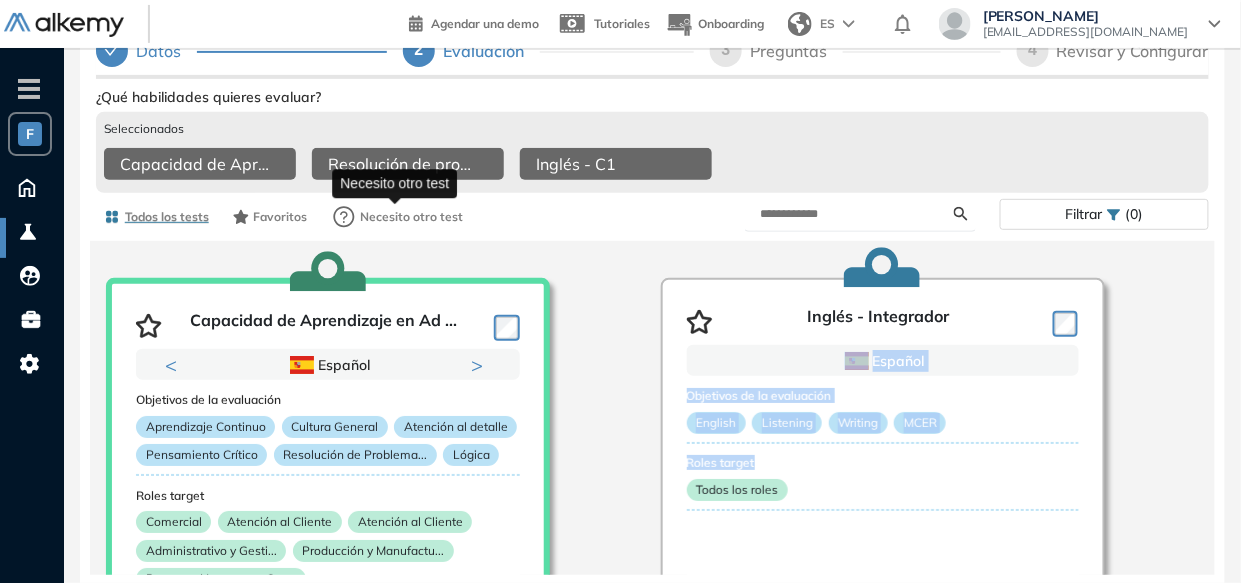 click on "Necesito otro test" at bounding box center (411, 217) 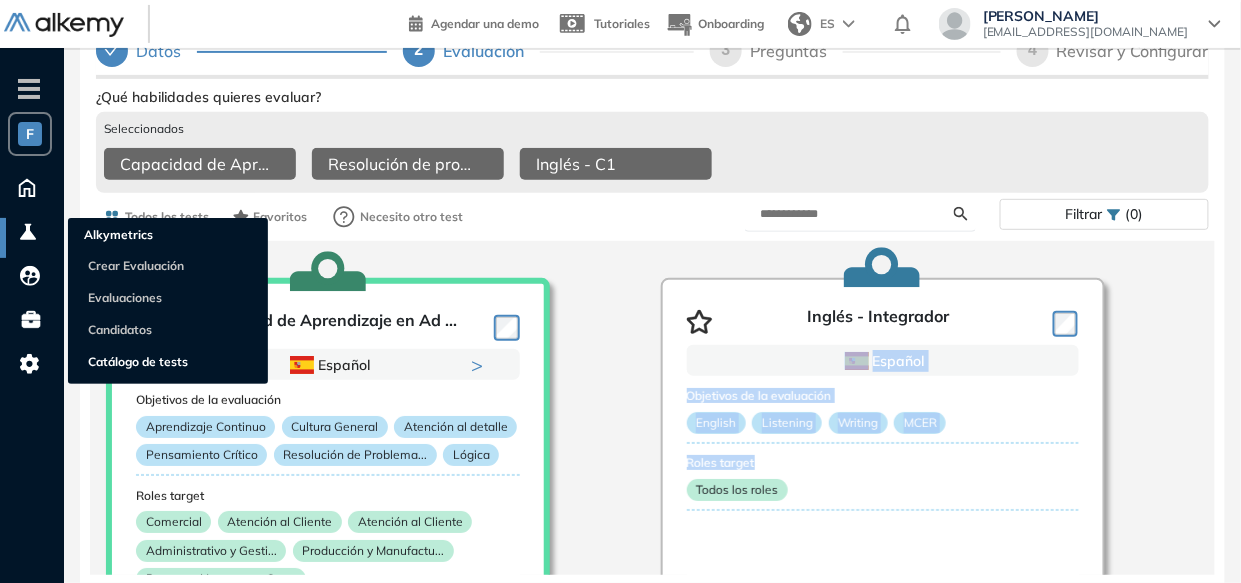 click on "Catálogo de tests" at bounding box center [138, 361] 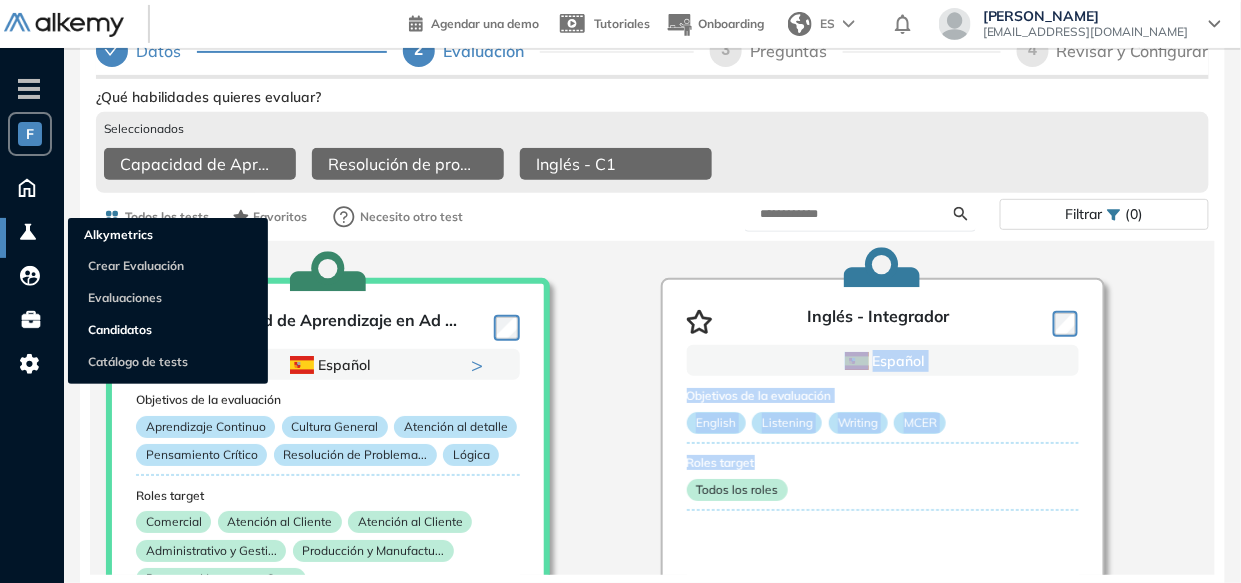 click on "Candidatos" at bounding box center (120, 329) 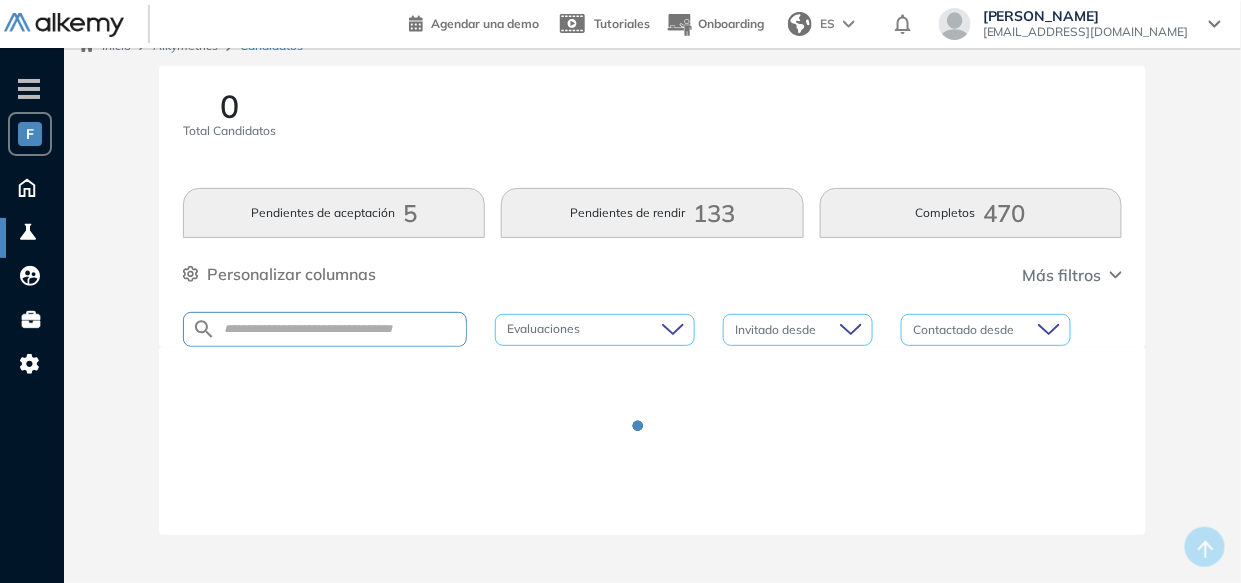 scroll, scrollTop: 0, scrollLeft: 0, axis: both 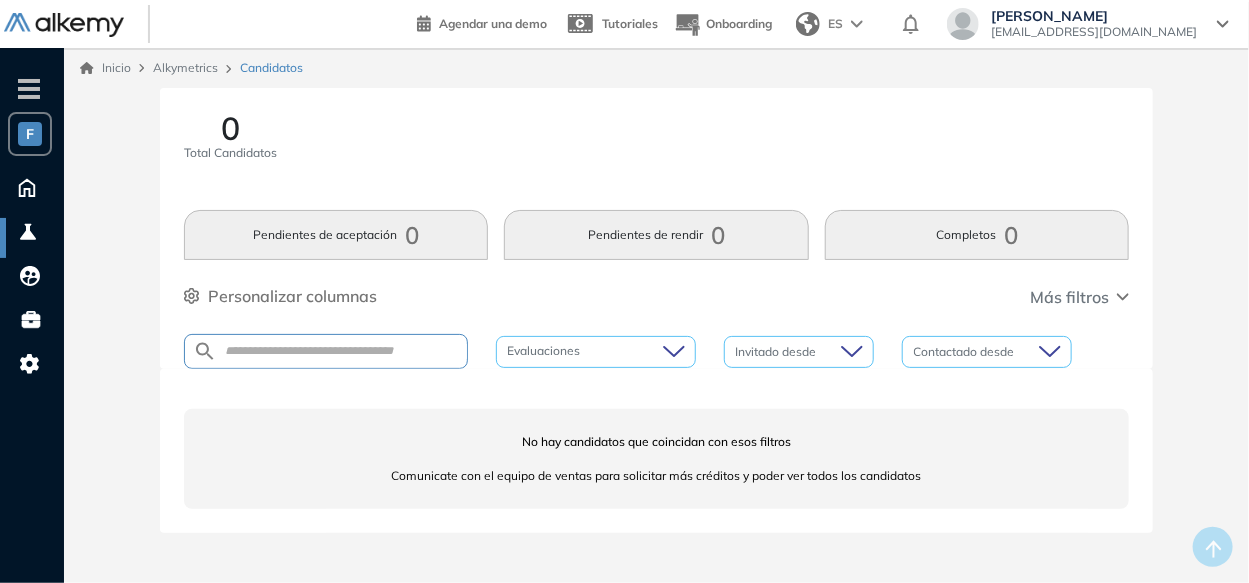 click on "0 Total Candidatos Pendientes de aceptación 0 Pendientes de rendir 0 Completos 0   Personalizar columnas Personalizar columnas Candidato Fijar columna Última actividad Fijar columna Última evaluación Fijar columna Último correo Puntaje promedio Fijar columna Evaluaciones realizadas Fijar columna Contacto desde Fijar columna País Fijar columna Provincia Fijar columna Acciones Fijar columna Cancelar Aplicar Más filtros   Evaluaciones Invitado desde Contactado desde" at bounding box center [657, 228] 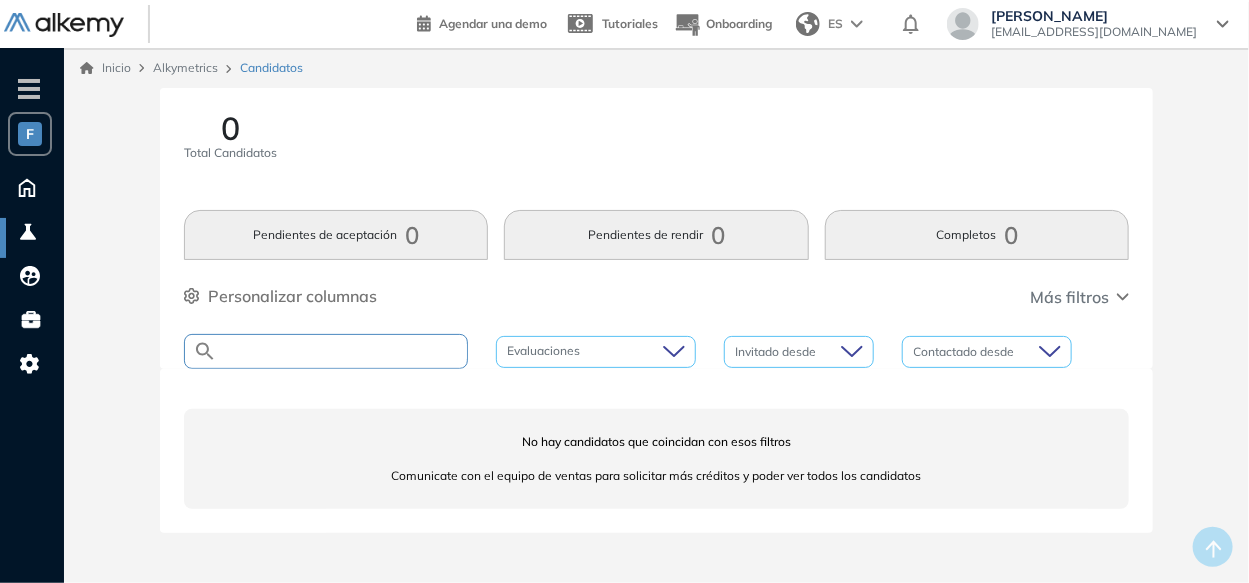 click at bounding box center (342, 351) 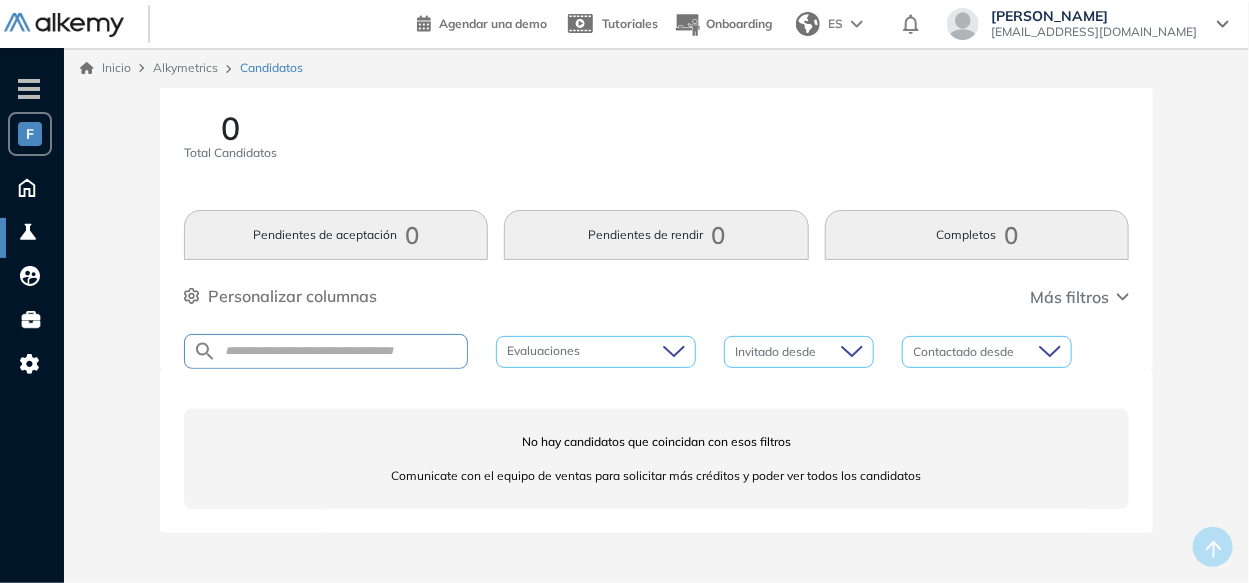click on "0 Total Candidatos Pendientes de aceptación 0 Pendientes de rendir 0 Completos 0   Personalizar columnas Personalizar columnas Candidato Fijar columna Última actividad Fijar columna Última evaluación Fijar columna Último correo Puntaje promedio Fijar columna Evaluaciones realizadas Fijar columna Contacto desde Fijar columna País Fijar columna Provincia Fijar columna Acciones Fijar columna Cancelar Aplicar Más filtros   Evaluaciones Invitado desde Contactado desde" at bounding box center (657, 228) 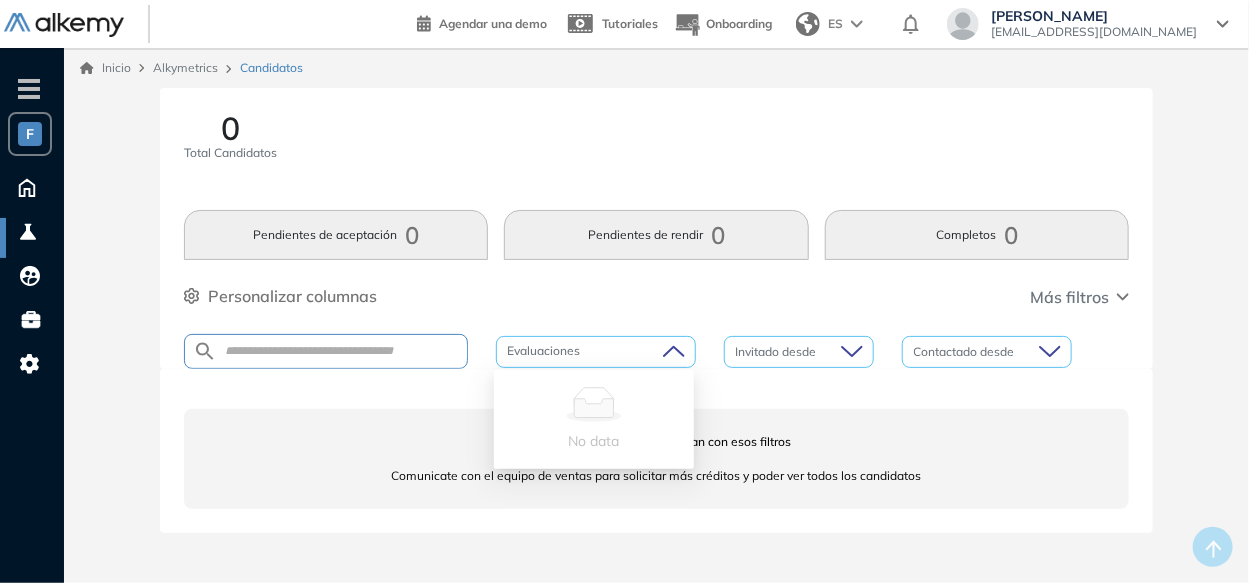 click at bounding box center [586, 352] 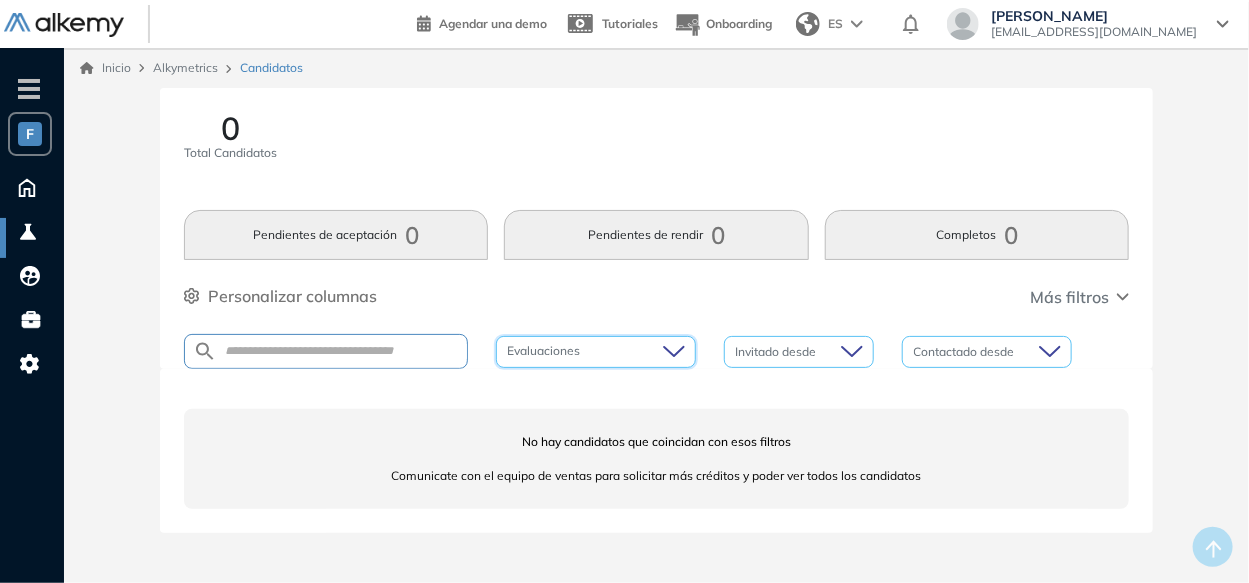 click at bounding box center (586, 352) 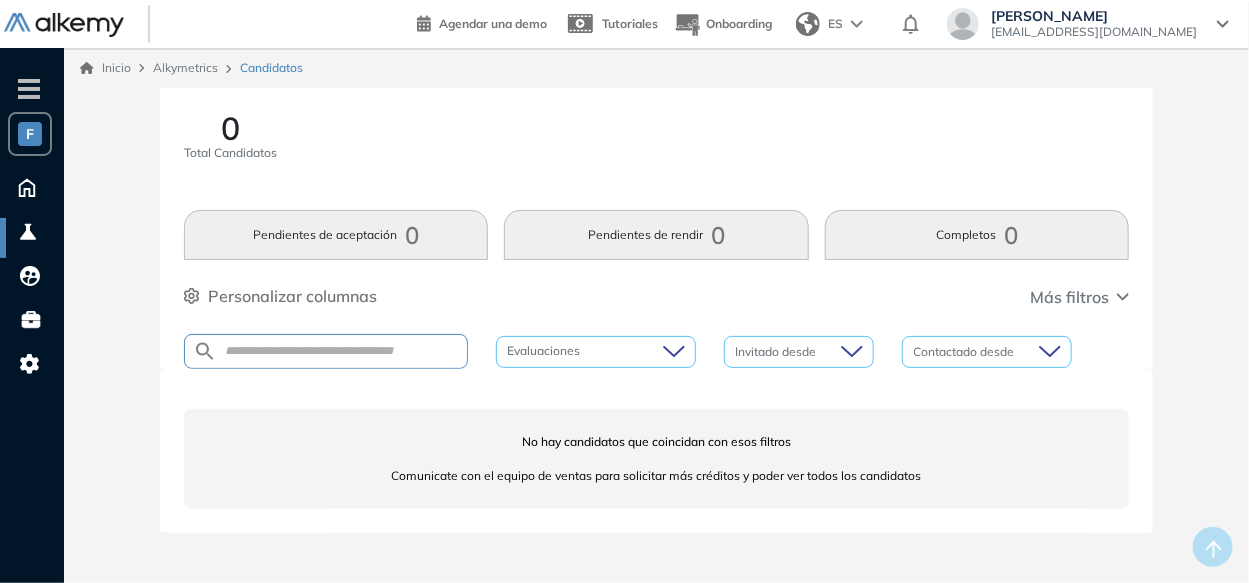 click at bounding box center (857, 24) 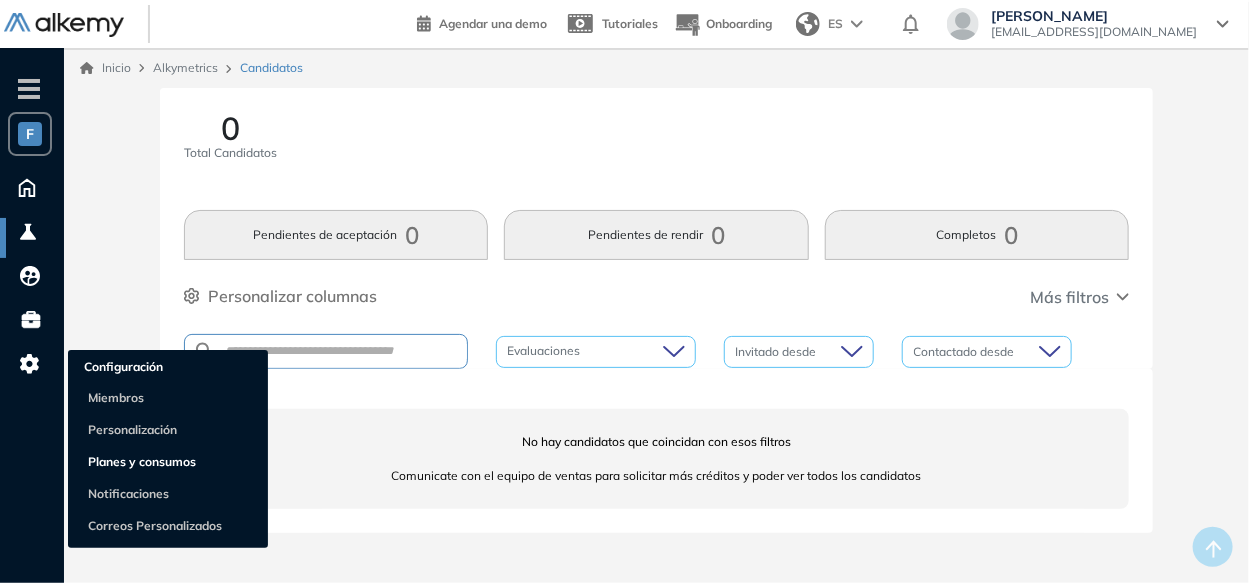 click on "Planes y consumos" at bounding box center [142, 461] 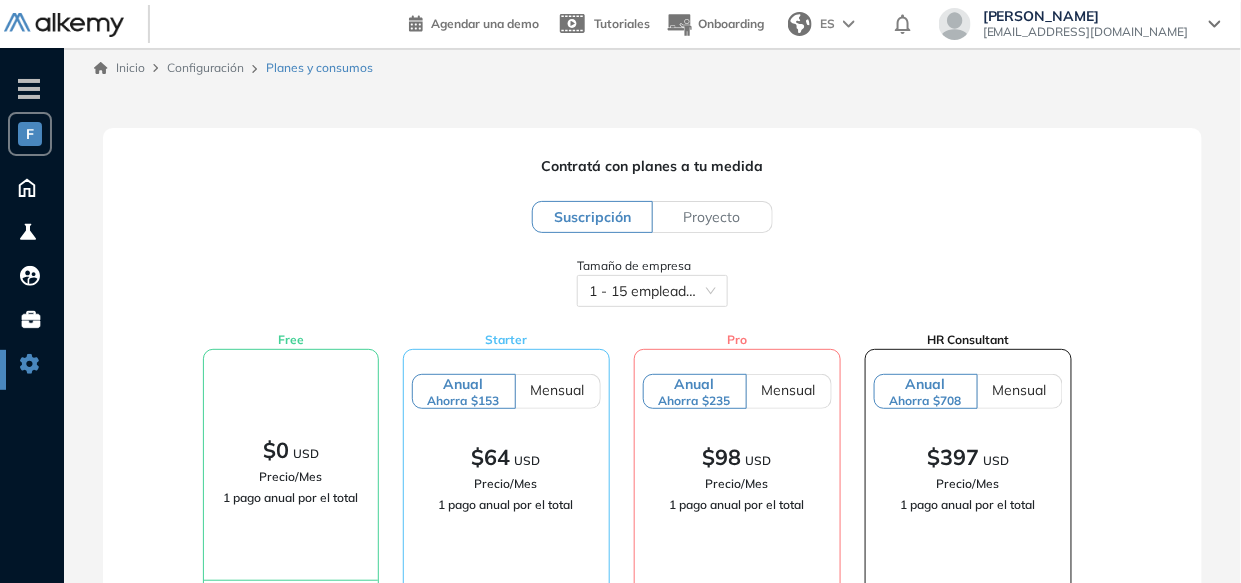 click on "Contratá con planes a tu medida Suscripción Proyecto Tamaño de empresa 1 - 15 empleados Free $0 USD Precio/Mes 1 pago anual por el total Evaluaciones 5 Miembros de equipo 1 Starter Anual Ahorra  $153 Mensual $64 USD Precio/Mes 1 pago anual por el total Evaluaciones 6.000 Miembros de equipo 3 Estadísticas y reportes Proctoring / Anticopia Preguntas personalizadas Preguntas con video Branding personalizado Test de personalidad Tests con AI Pro Anual Ahorra  $235 Mensual $98 USD Precio/Mes 1 pago anual por el total Evaluaciones 6.000 Miembros de equipo 3 Estadísticas y reportes Proctoring / Anticopia Preguntas personalizadas Preguntas con video Branding personalizado Test de código Test de personalidad Tests con AI Comunidad de talento HR Consultant Anual Ahorra  $708 Mensual $397 USD Precio/Mes 1 pago anual por el total Evaluaciones 6.000 Miembros de equipo 3 Estadísticas y reportes Proctoring / Anticopia Preguntas personalizadas Preguntas con video Branding personalizado Test de código Tests con AI $35" at bounding box center [652, 1472] 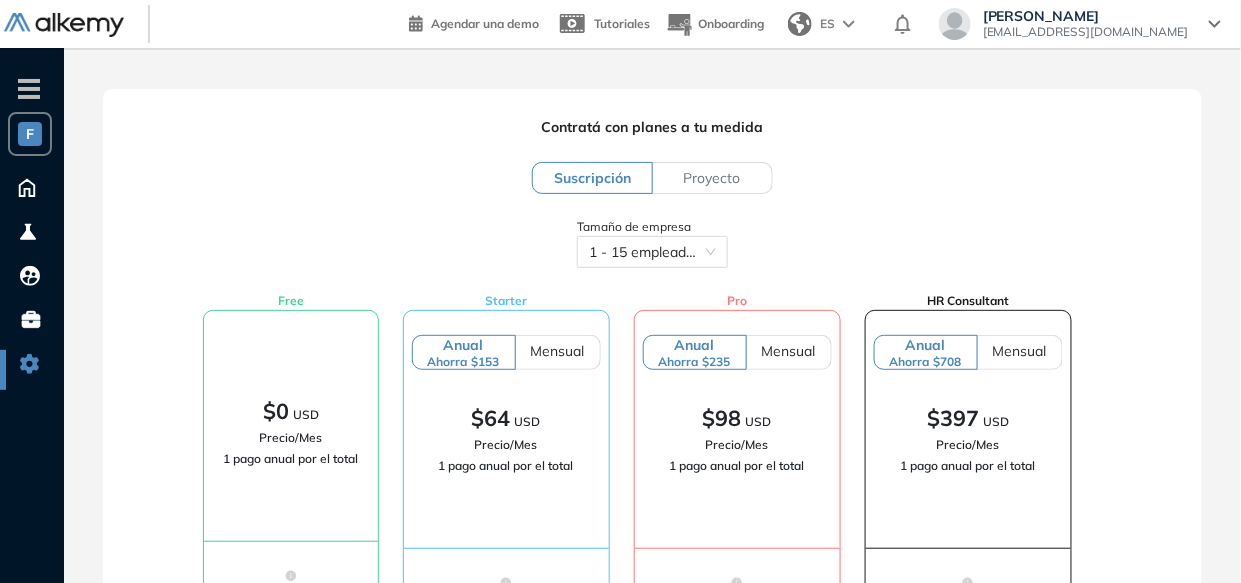 scroll, scrollTop: 79, scrollLeft: 0, axis: vertical 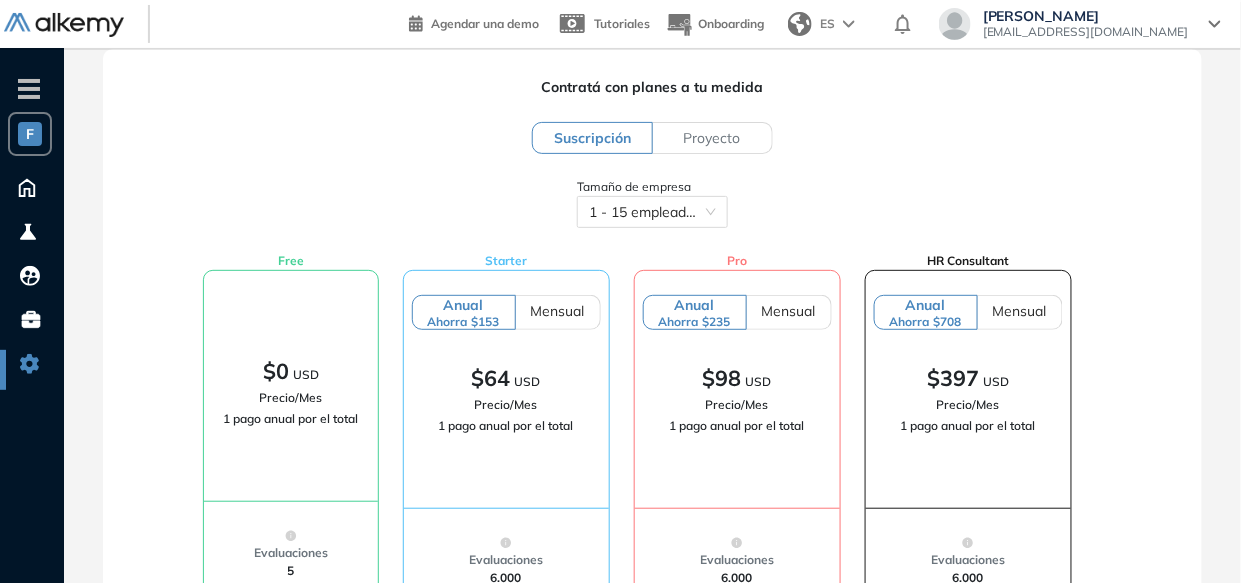 click on "Proyecto" at bounding box center [712, 138] 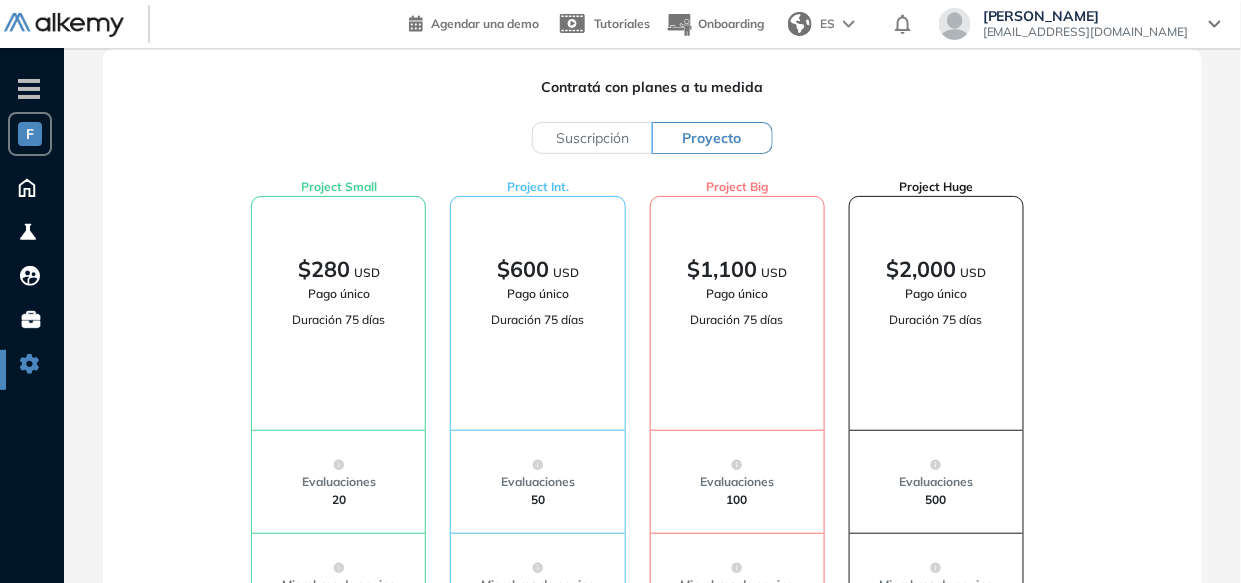 click on "Suscripción Proyecto" at bounding box center [652, 138] 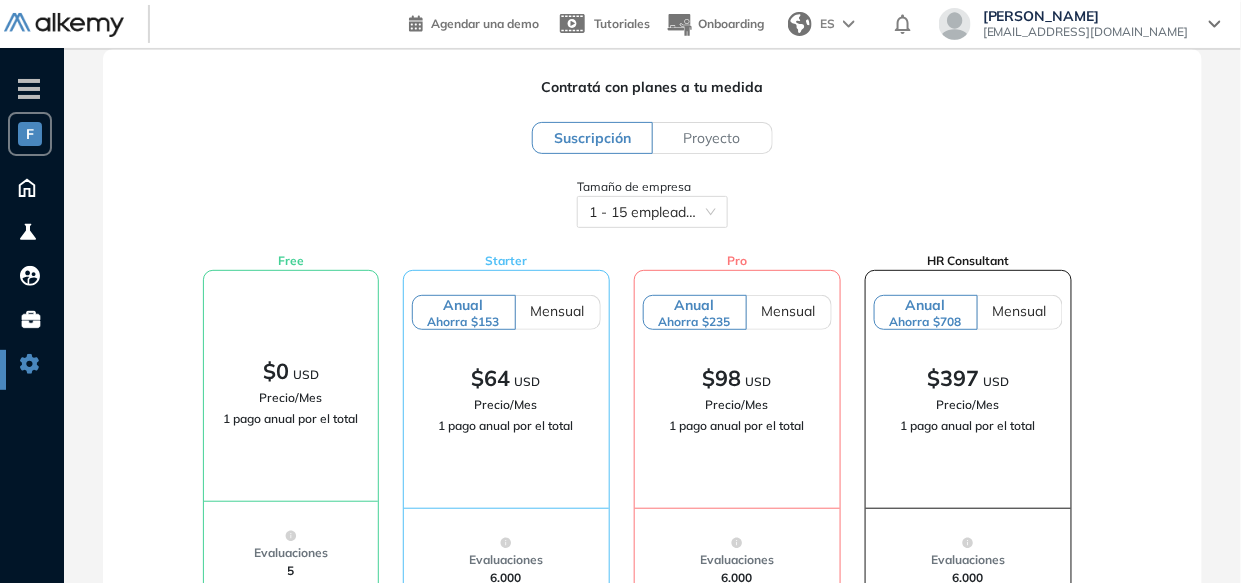 click on "Suscripción Proyecto" at bounding box center (652, 138) 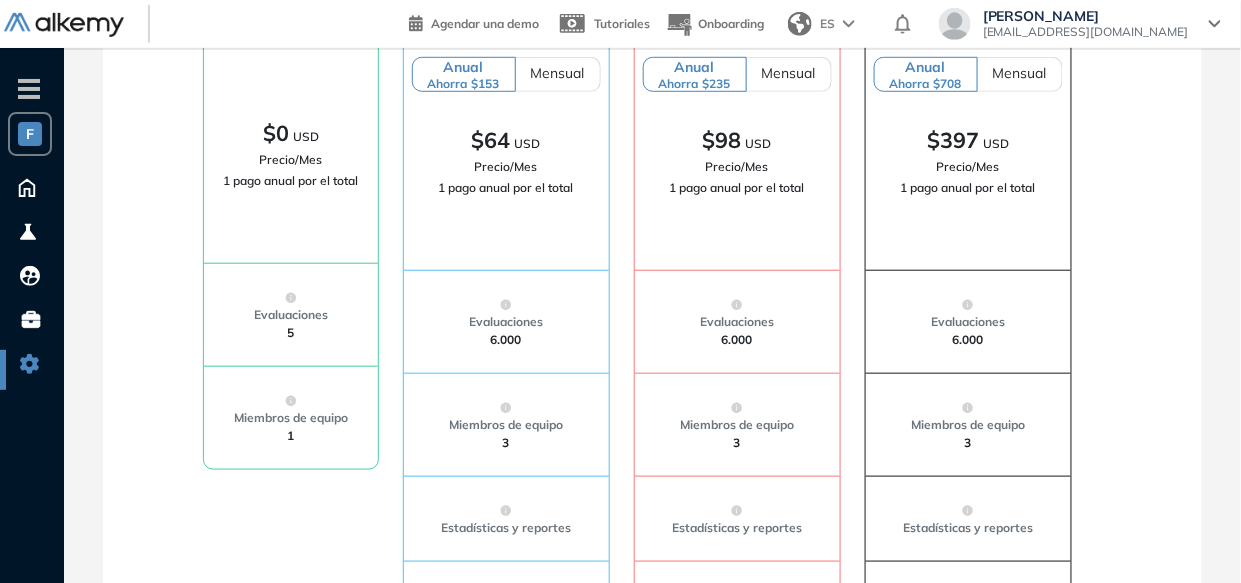 scroll, scrollTop: 277, scrollLeft: 0, axis: vertical 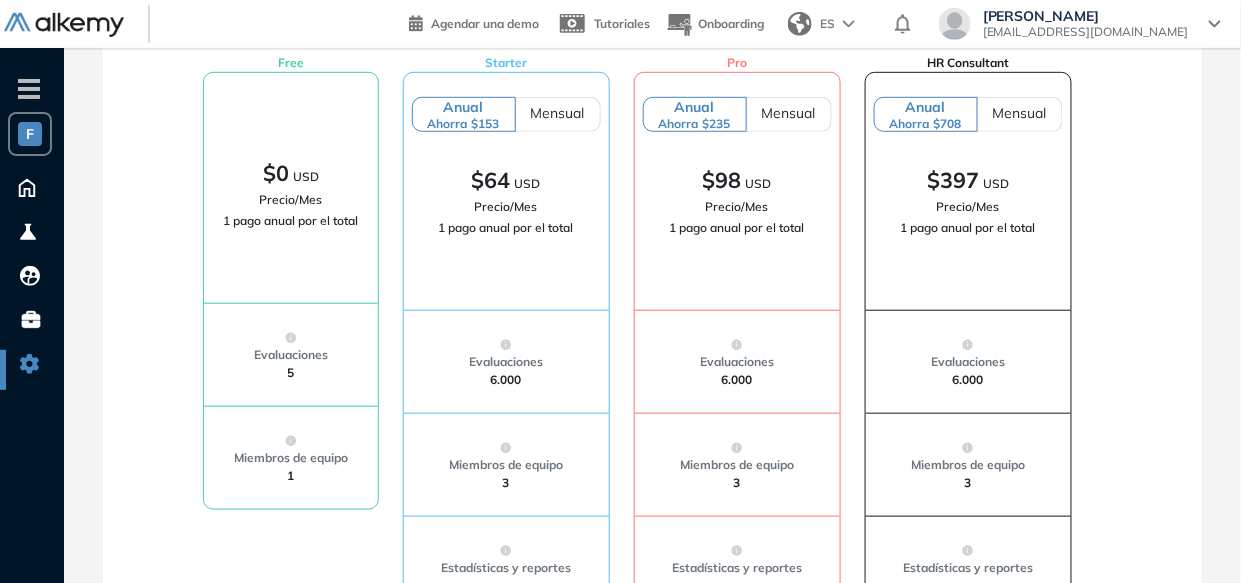 click on "$0" at bounding box center (276, 172) 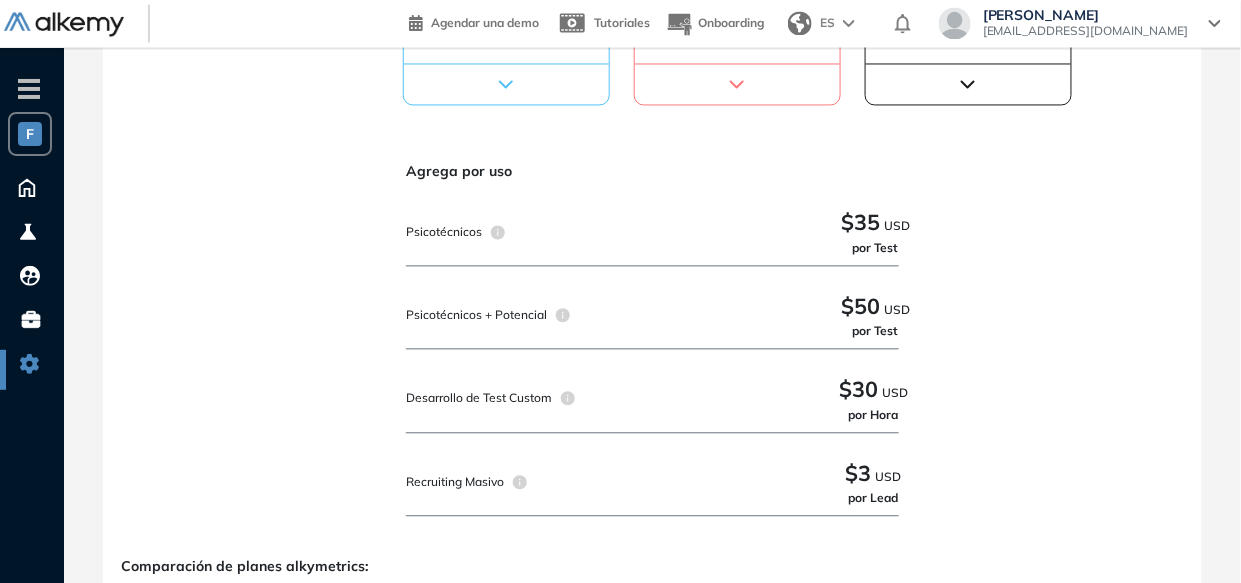 scroll, scrollTop: 1031, scrollLeft: 0, axis: vertical 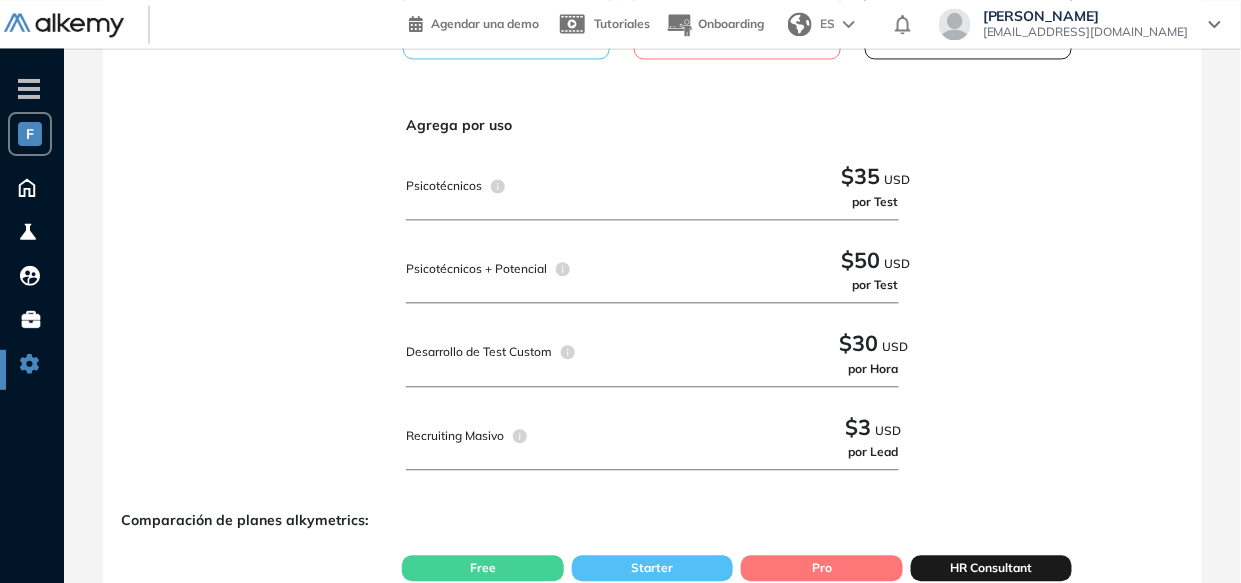click on "$35" at bounding box center [860, 175] 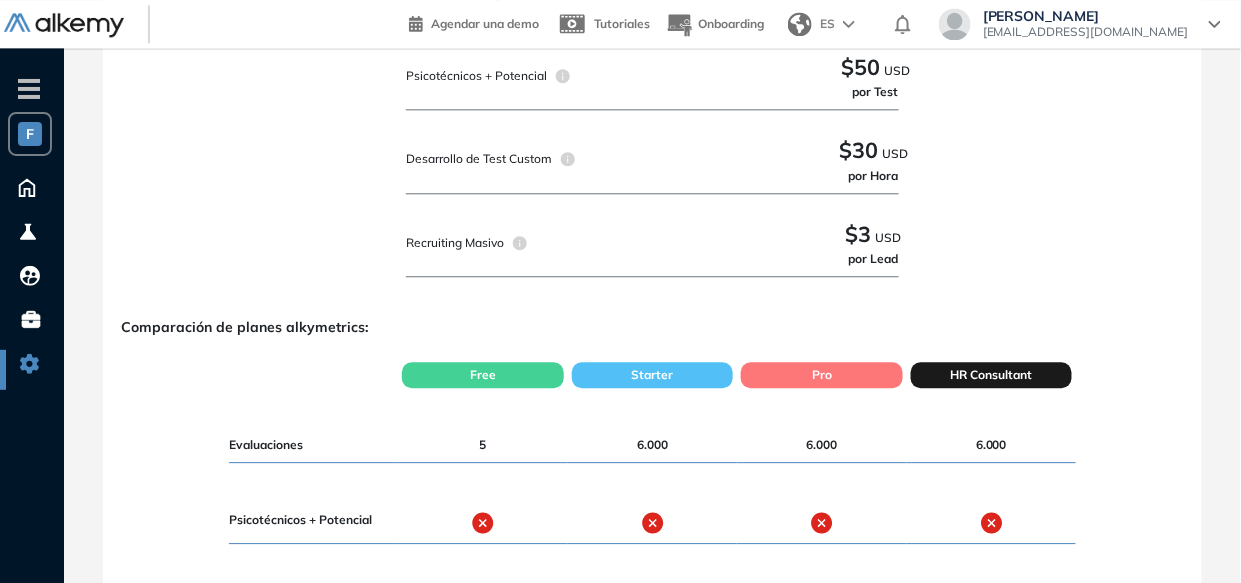 scroll, scrollTop: 1222, scrollLeft: 0, axis: vertical 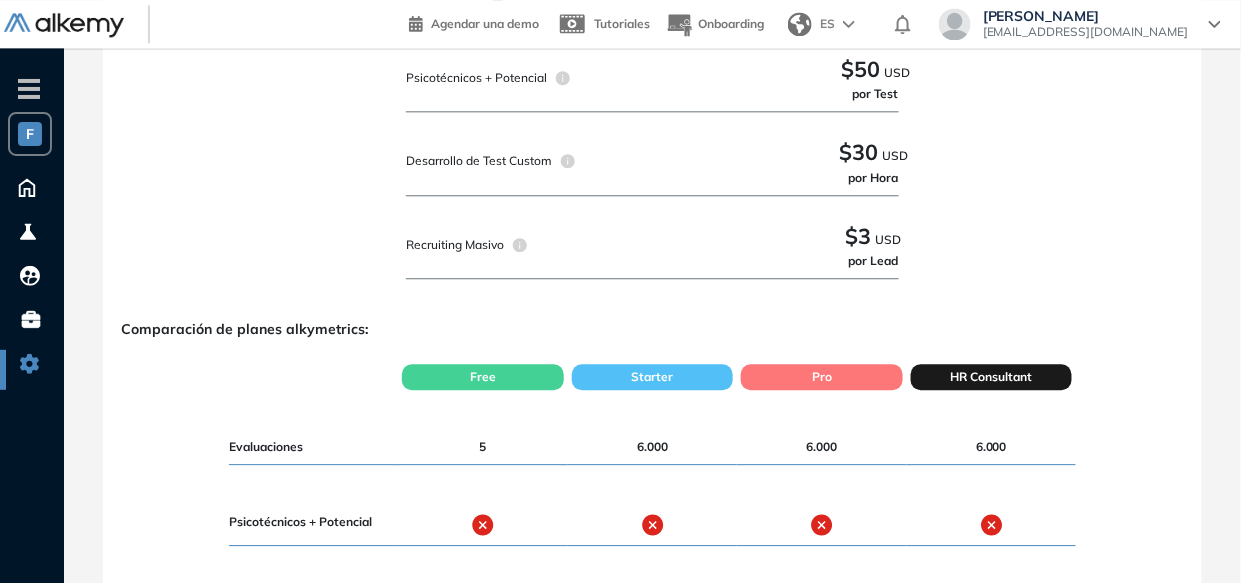 click on "Starter" at bounding box center (653, 377) 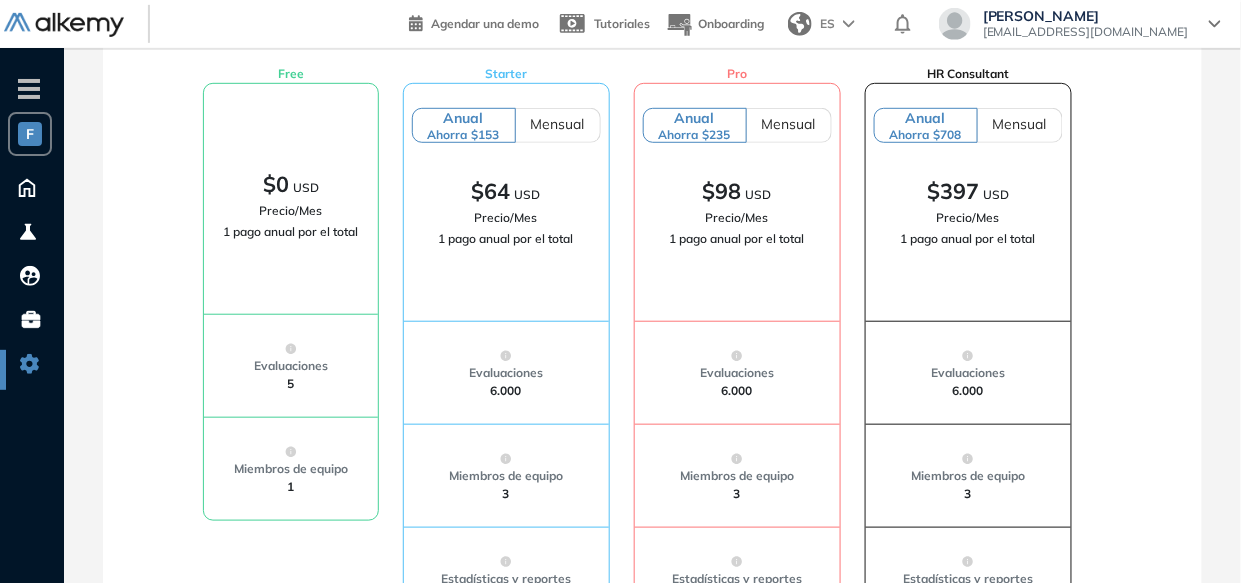 scroll, scrollTop: 310, scrollLeft: 0, axis: vertical 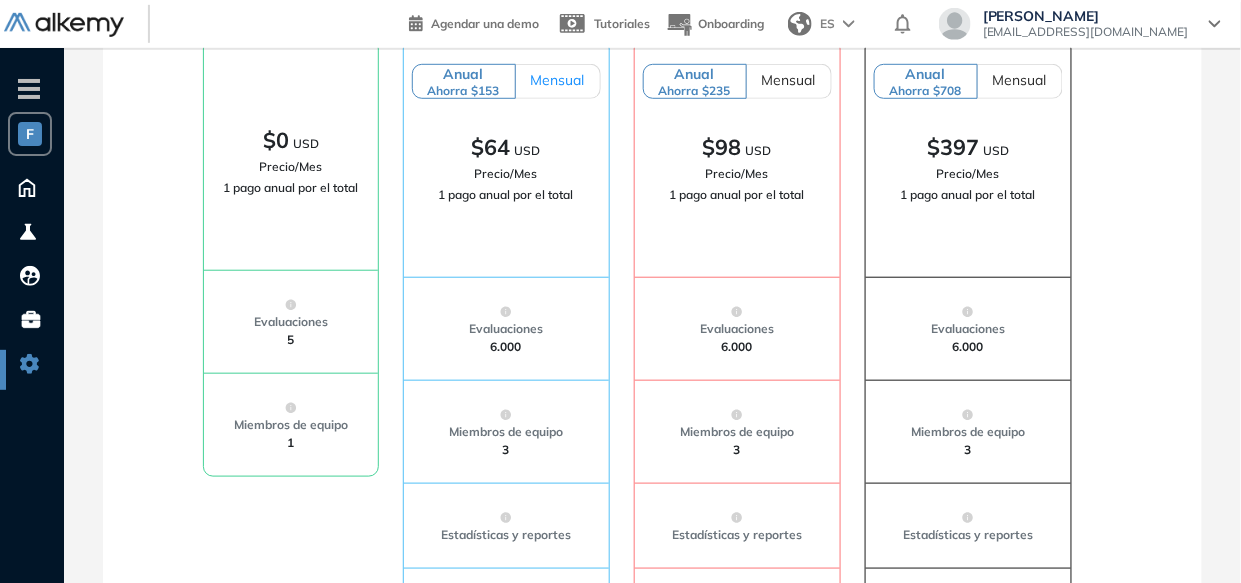 click on "Mensual" at bounding box center (558, 80) 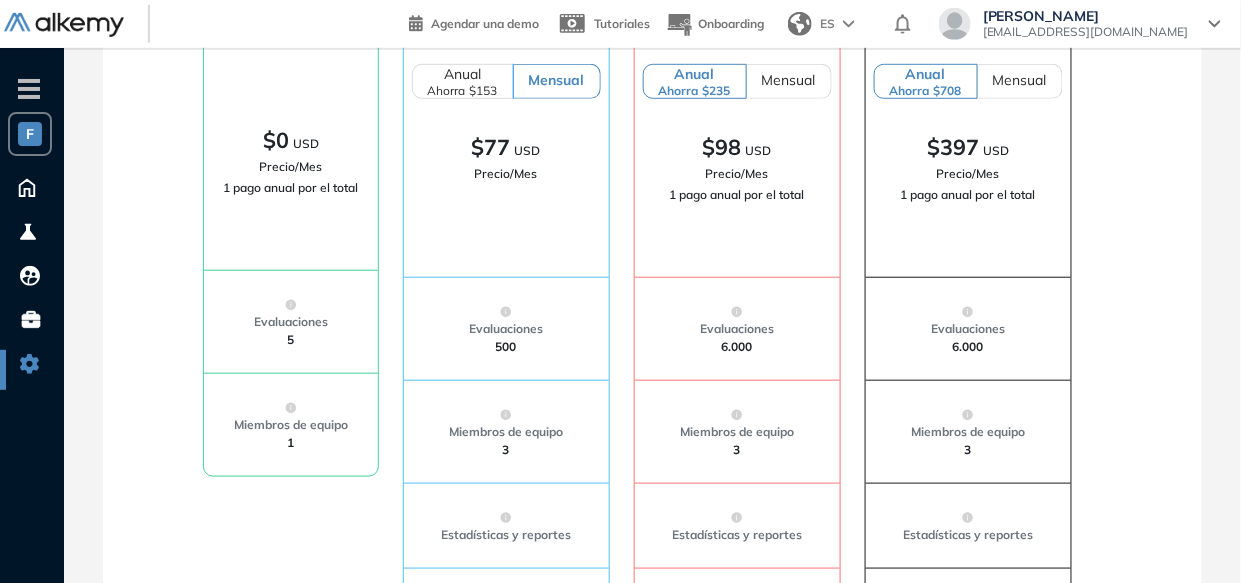 click on "Contratá con planes a tu medida Suscripción Proyecto Tamaño de empresa 1 - 15 empleados Free $0 USD Precio/Mes 1 pago anual por el total Evaluaciones 5 Miembros de equipo 1 Starter Anual Ahorra  $153 Mensual $77 USD Precio/Mes Evaluaciones 500 Miembros de equipo 3 Estadísticas y reportes Proctoring / Anticopia Preguntas personalizadas Preguntas con video Branding personalizado Test de personalidad Tests con AI Pro Anual Ahorra  $235 Mensual $98 USD Precio/Mes 1 pago anual por el total Evaluaciones 6.000 Miembros de equipo 3 Estadísticas y reportes Proctoring / Anticopia Preguntas personalizadas Preguntas con video Branding personalizado Test de código Test de personalidad Tests con AI Comunidad de talento HR Consultant Anual Ahorra  $708 Mensual $397 USD Precio/Mes 1 pago anual por el total Evaluaciones 6.000 Miembros de equipo 3 Estadísticas y reportes Proctoring / Anticopia Preguntas personalizadas Preguntas con video Branding personalizado Test de código Test de personalidad Tests con AI $35 USD" at bounding box center (652, 1162) 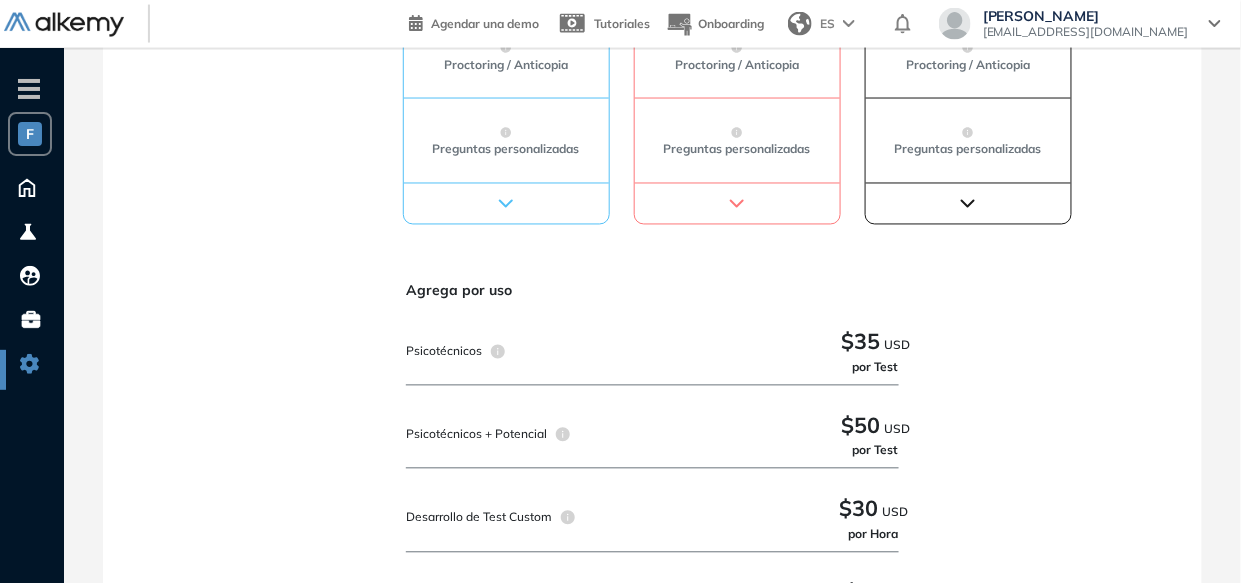 scroll, scrollTop: 905, scrollLeft: 0, axis: vertical 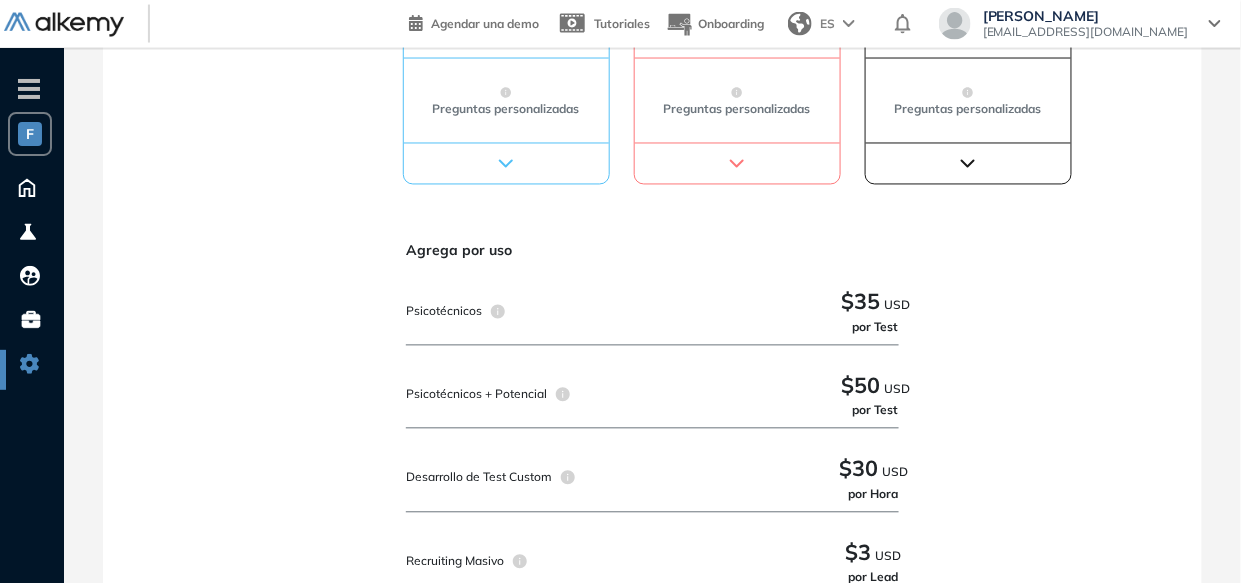 click 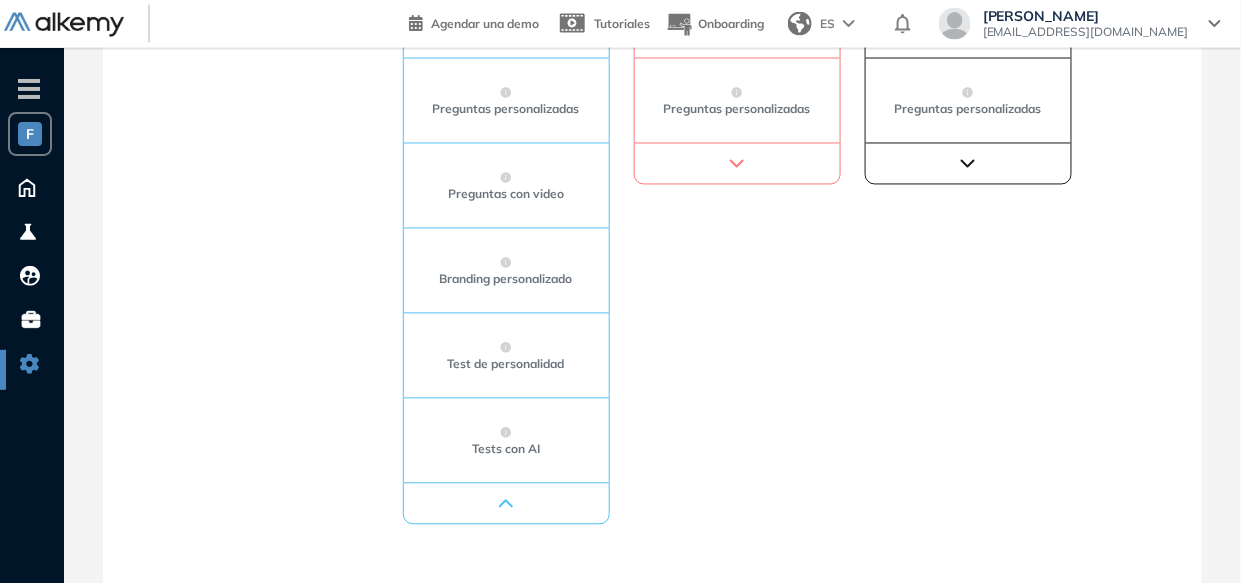 type 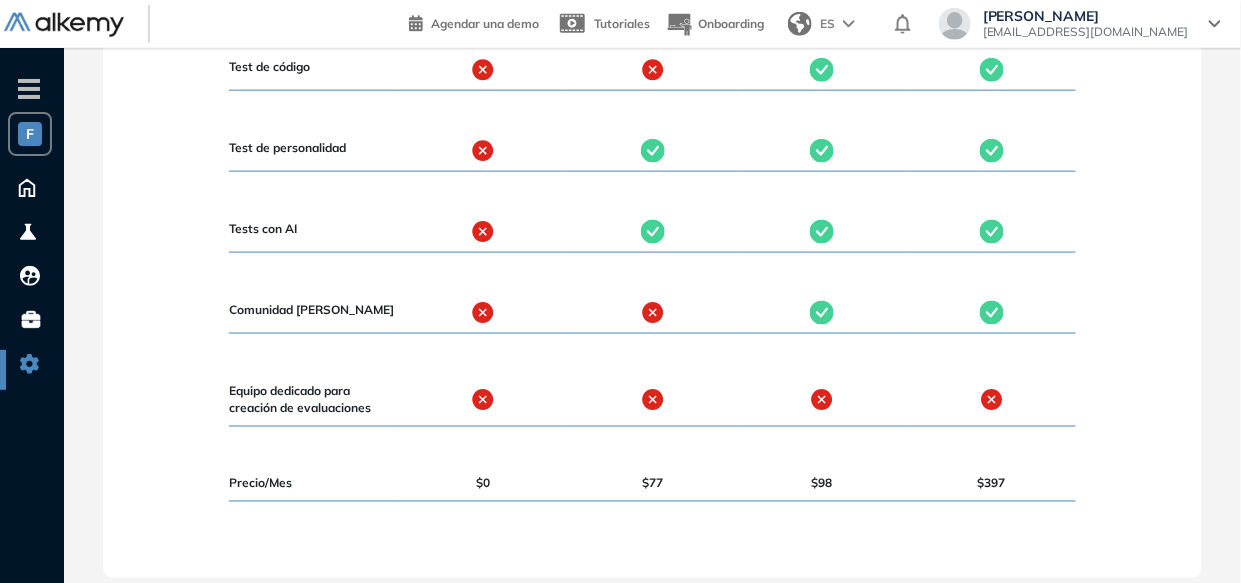 scroll, scrollTop: 2592, scrollLeft: 0, axis: vertical 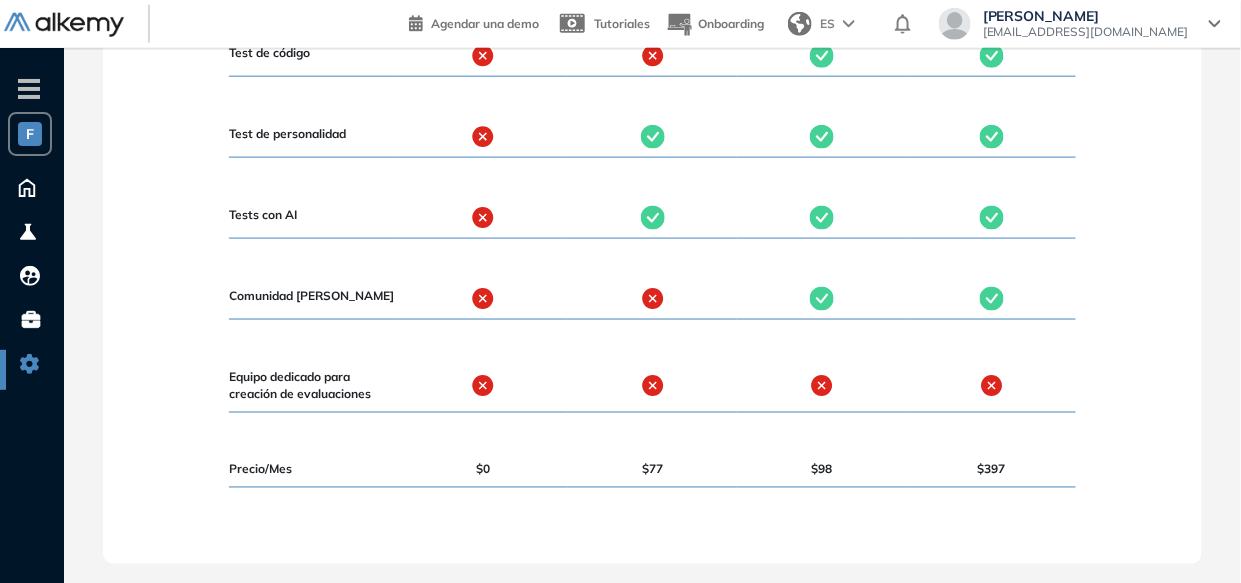 click on "-" at bounding box center (29, 87) 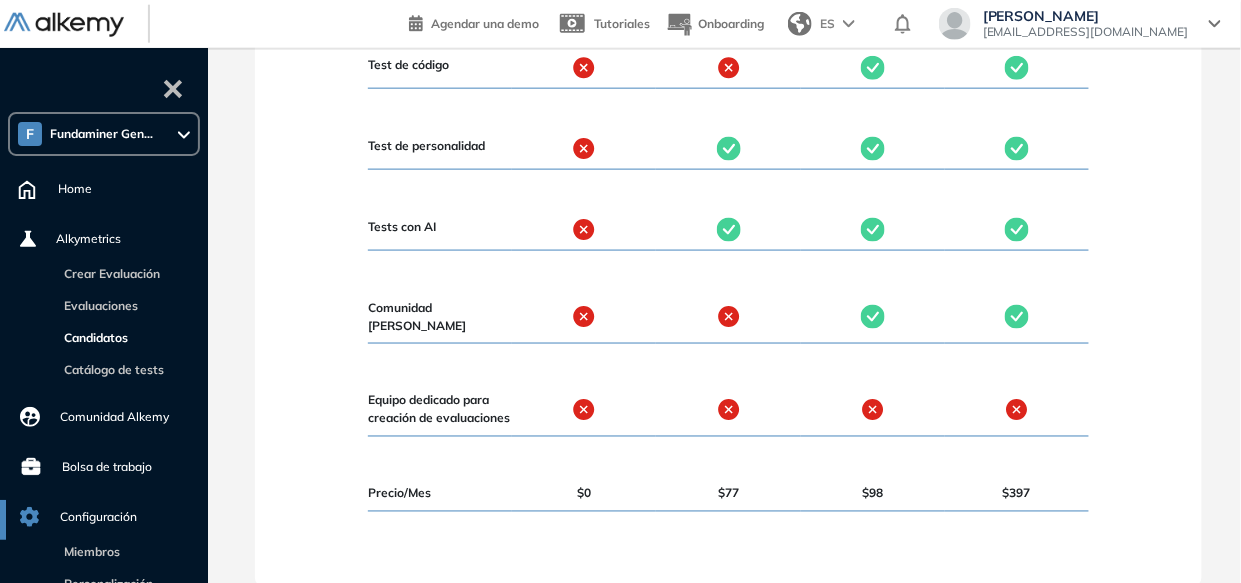 click on "Candidatos" at bounding box center [92, 337] 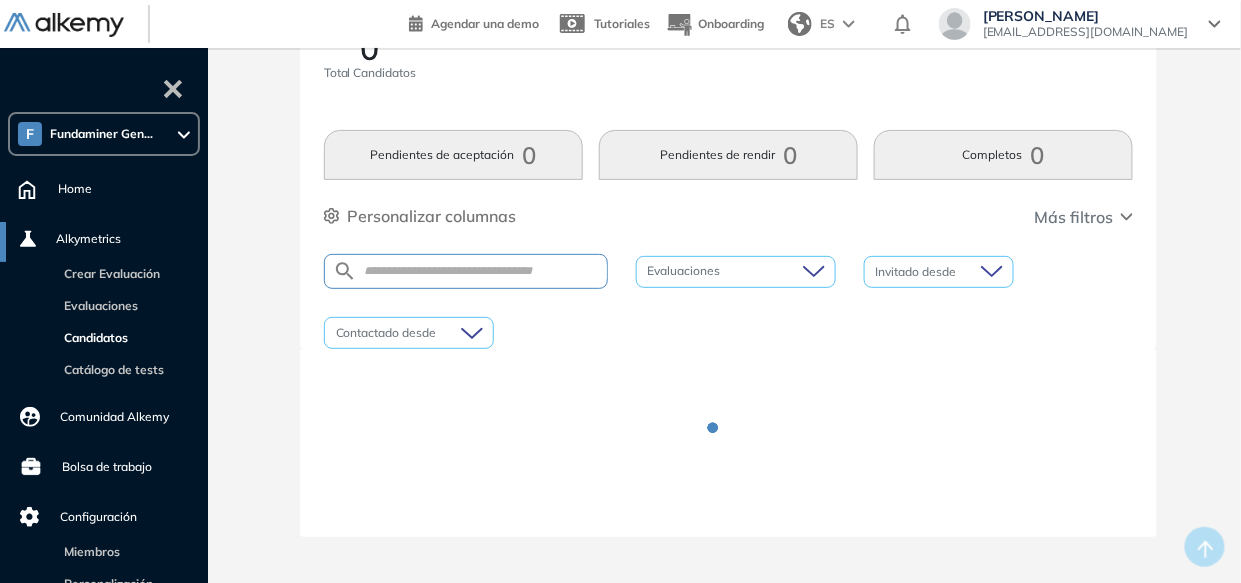 scroll, scrollTop: 56, scrollLeft: 0, axis: vertical 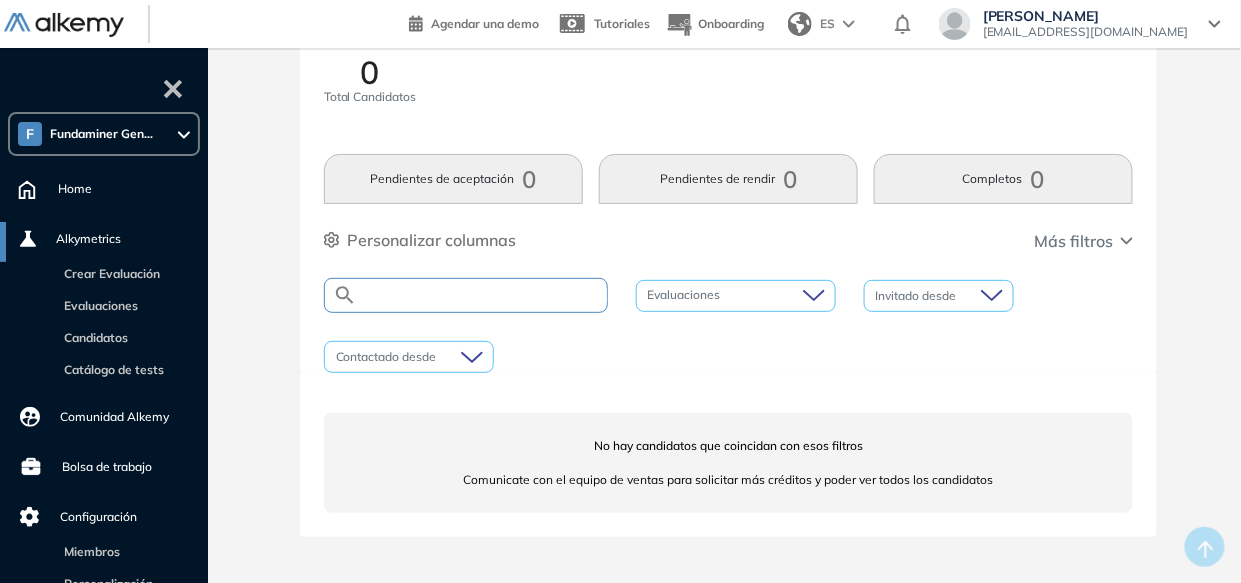 click at bounding box center (482, 295) 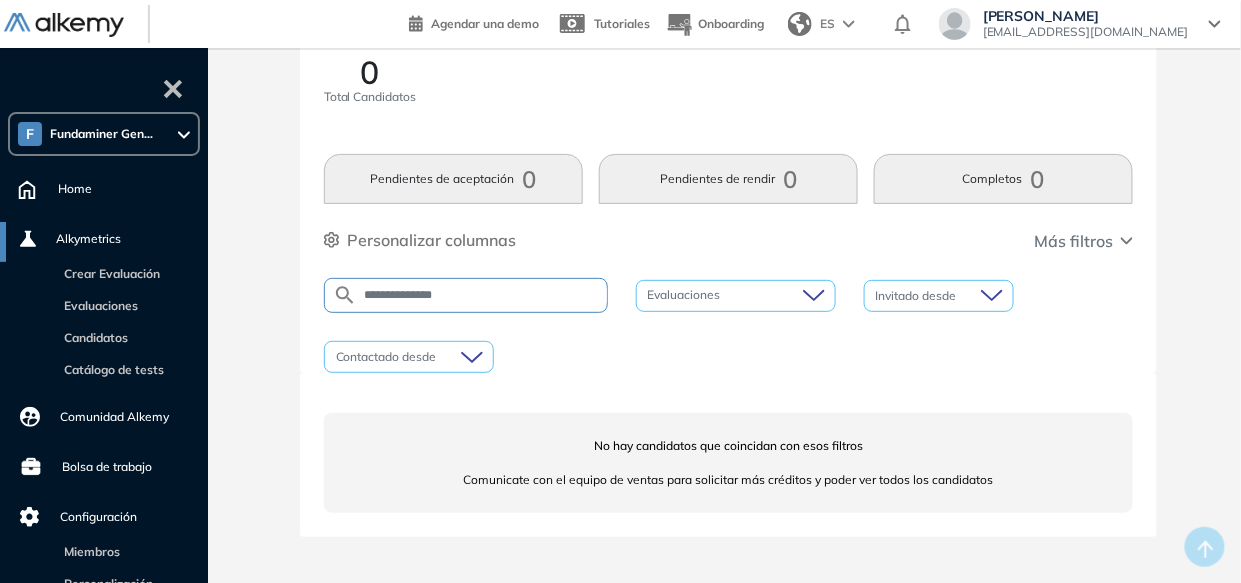 type on "**********" 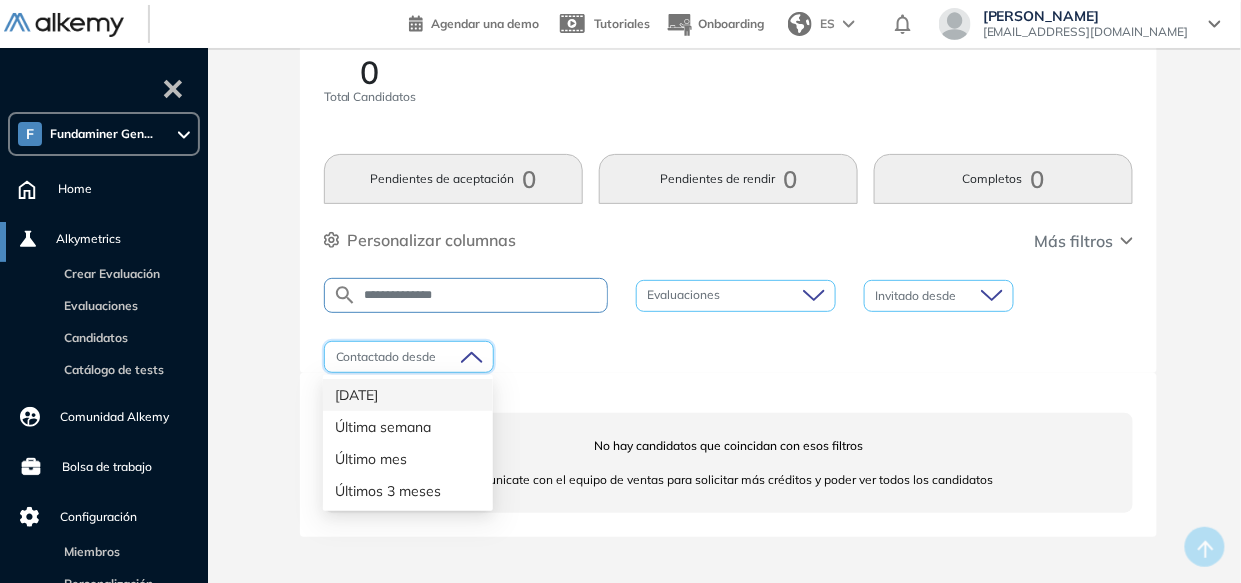 click at bounding box center (402, 357) 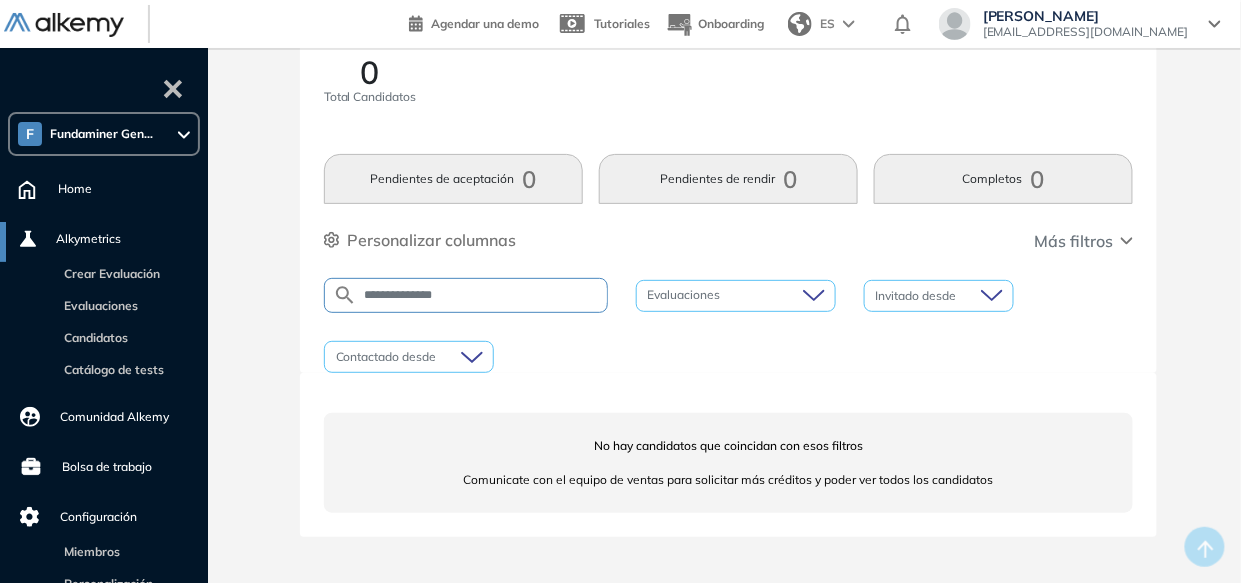 click on "**********" at bounding box center [729, 325] 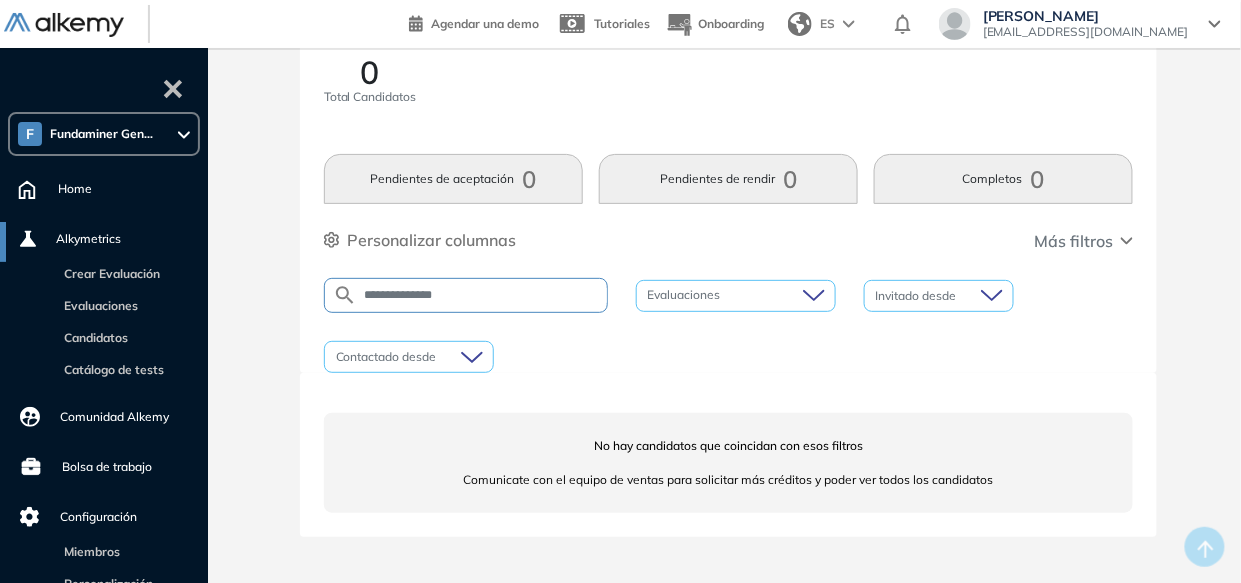 scroll, scrollTop: 179, scrollLeft: 0, axis: vertical 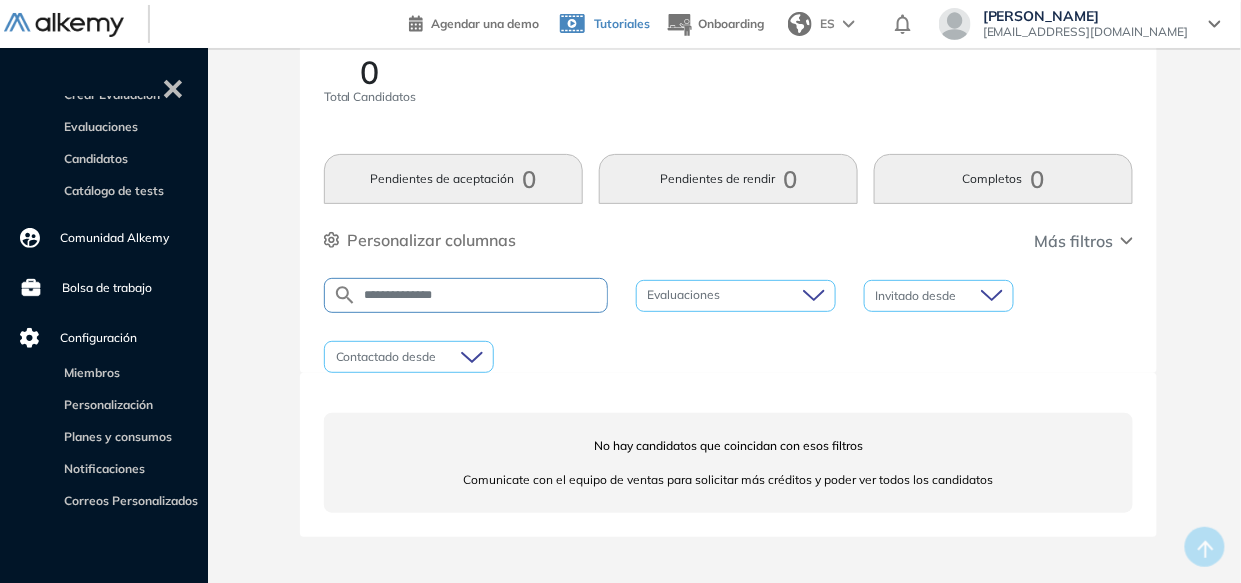click on "Tutoriales" at bounding box center (622, 23) 